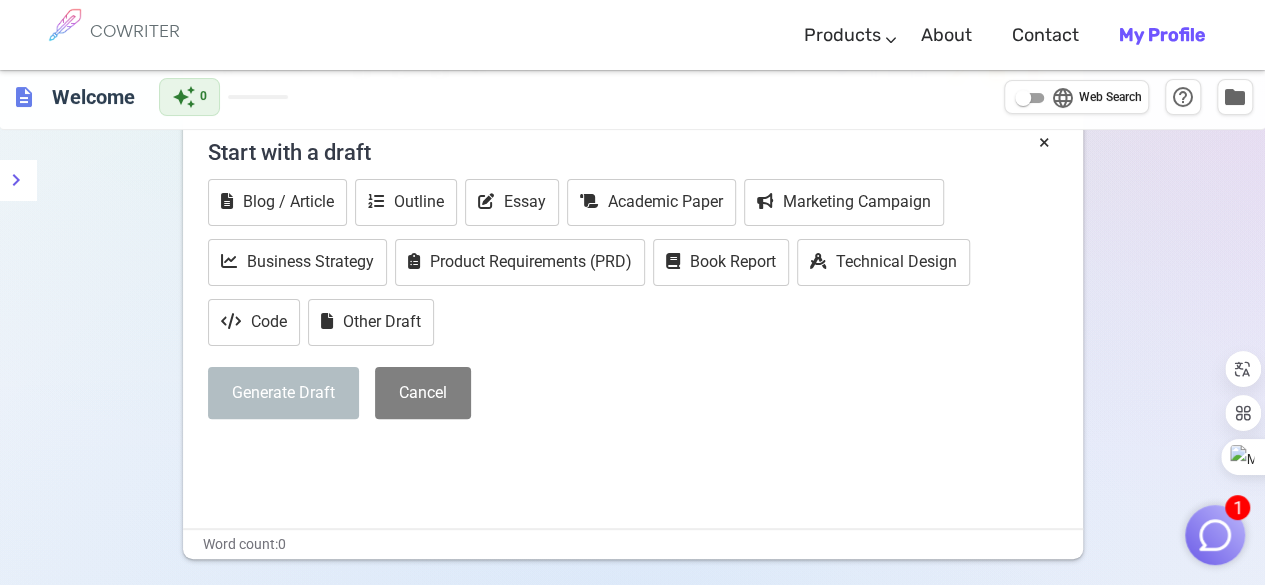 scroll, scrollTop: 102, scrollLeft: 0, axis: vertical 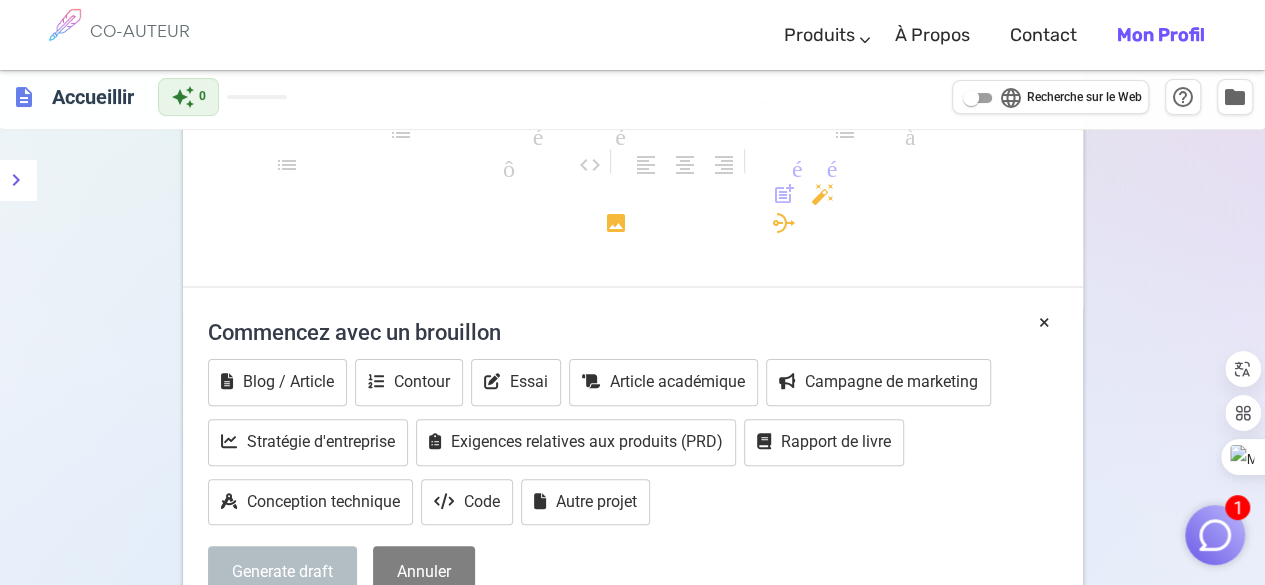 click on "format_gras format_italique format_souligné looks_one looks_two looks_3 format_quote format_liste_numérotée format_liste_à_puces liste de contrôle code format_align_left format_align_center format_align_right télécharger contenu_copie post_add auto_fix_high ajouter_photo_alternative supprimer_balayage" at bounding box center (633, 173) 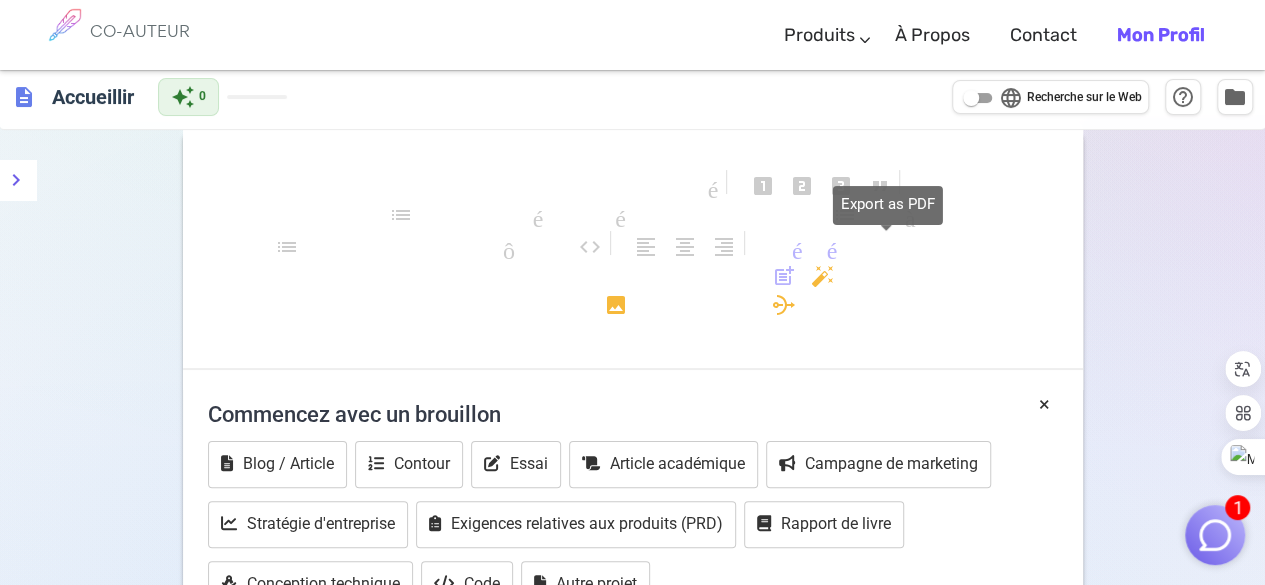 scroll, scrollTop: 0, scrollLeft: 0, axis: both 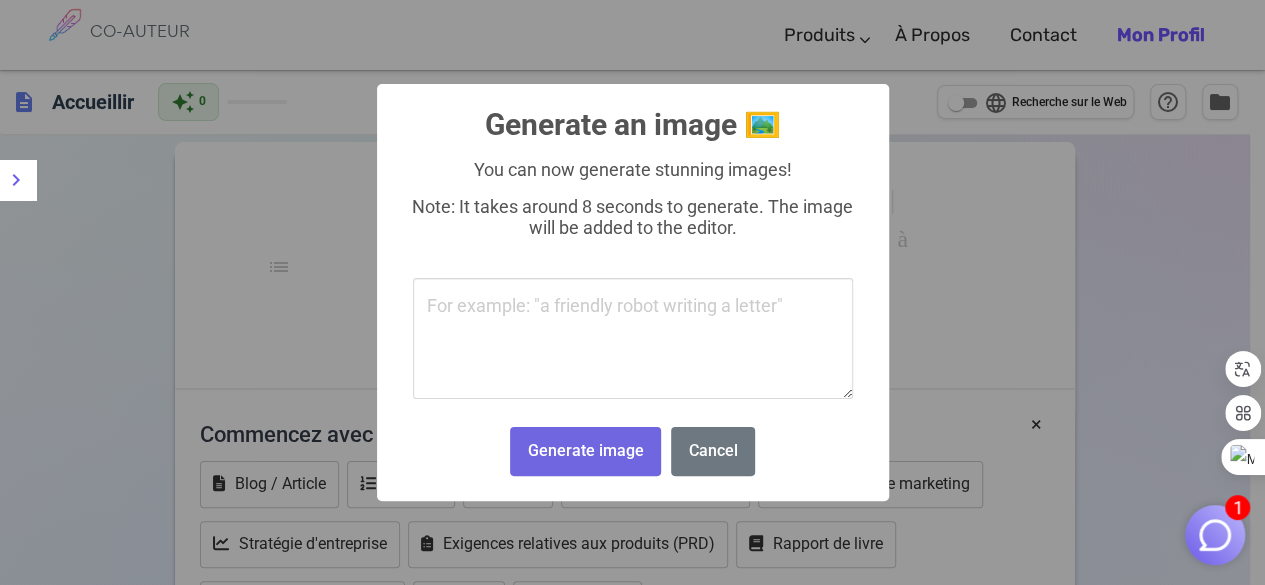 click on "1 CO-AUTEUR Produits En écrivant Commercialisation Courriels Images (bientôt) À propos Contact Mon profil CO-AUTEUR Produits En écrivant Commercialisation Courriels Images (bientôt) À propos Retour Contact Mon profil description Accueillir auto_awesome 0 language Recherche sur le Web help_outline folder format_gras format_italique format_souligné looks_one looks_two looks_3 format_quote format_liste_numérotée format_liste_à_puces liste de contrôle code format_align_left format_align_center format_align_right télécharger contenu_copie post_add auto_fix_high ajouter_photo_alternative supprimer_balayage × Commencez avec un brouillon Blog / Article Contour Essai Article académique Campagne de marketing Stratégie d'entreprise Exigences relatives aux produits (PRD) Rapport de livre Conception technique Code Autre projet Générer un brouillon Annuler ﻿ ﻿ Nombre de mots :  0 Conditions générales et confidentialité / Tarification / Contactez-nous ©  2025  Texte d'origine format_gras brosse ×" at bounding box center [632, 494] 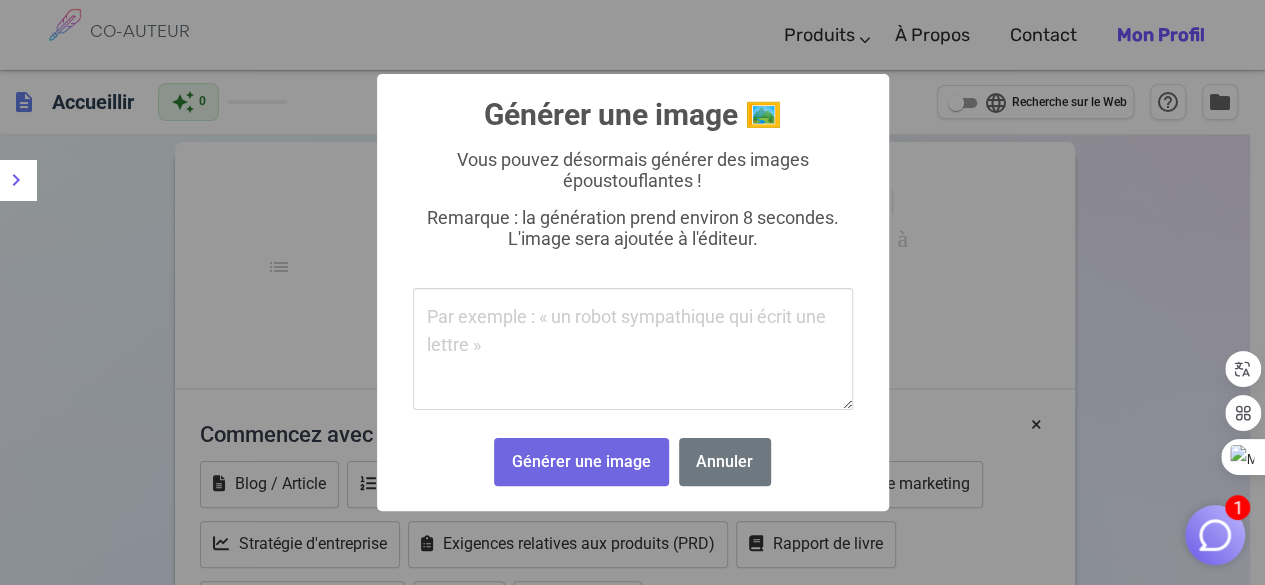 click on "× Générer une image 🖼️ Vous pouvez désormais générer des images époustouflantes ! Remarque : la génération prend environ 8 secondes. L'image sera ajoutée à l'éditeur. Générer une image Non Annuler" at bounding box center (632, 292) 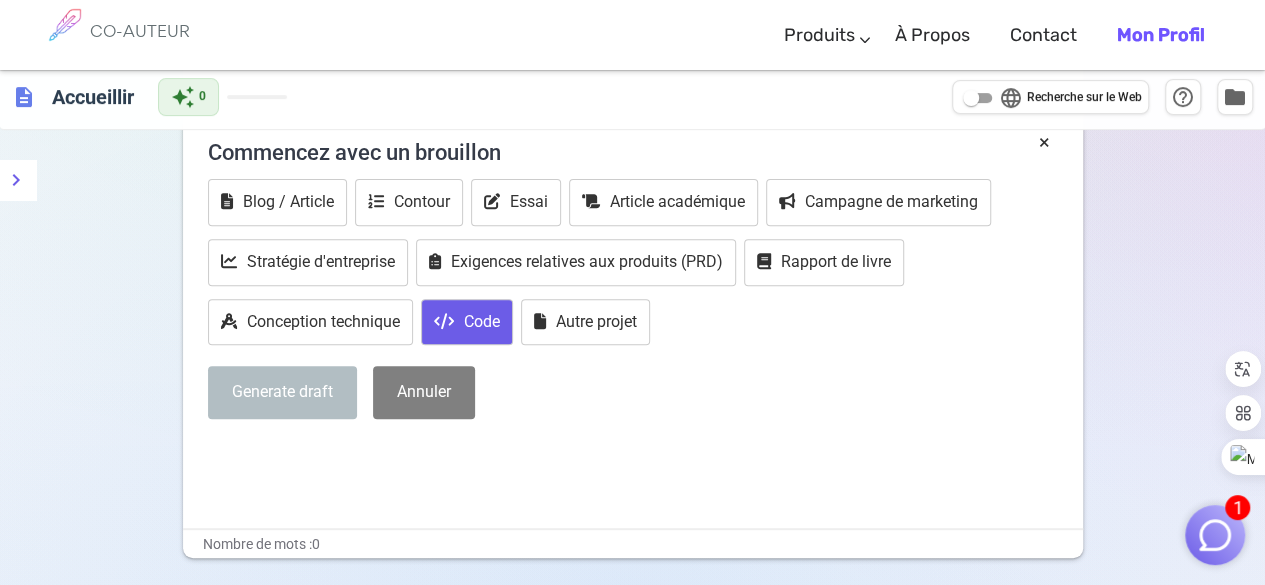 scroll, scrollTop: 281, scrollLeft: 0, axis: vertical 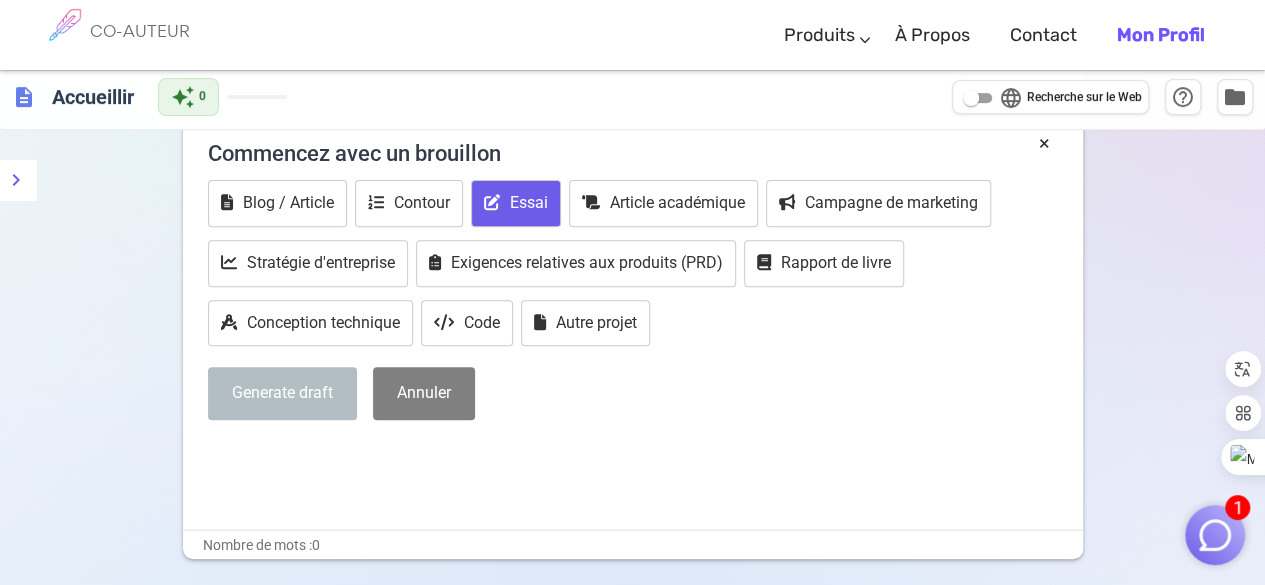 click on "Essai" at bounding box center [516, 203] 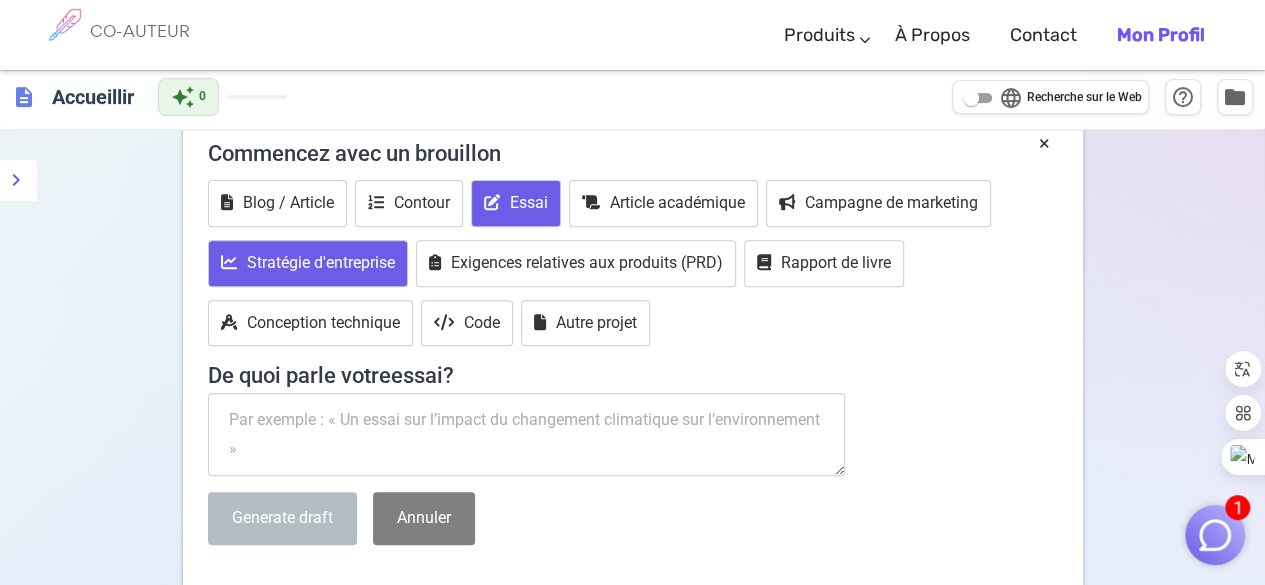 click on "Stratégie d'entreprise" at bounding box center [321, 262] 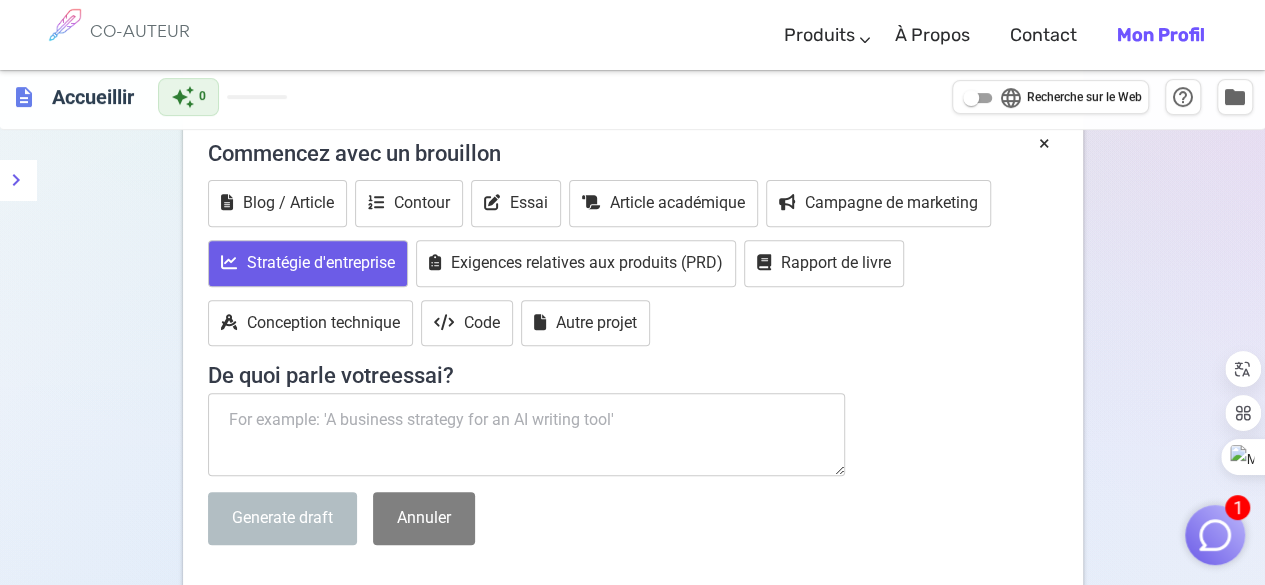 click on "Stratégie d'entreprise" at bounding box center [321, 262] 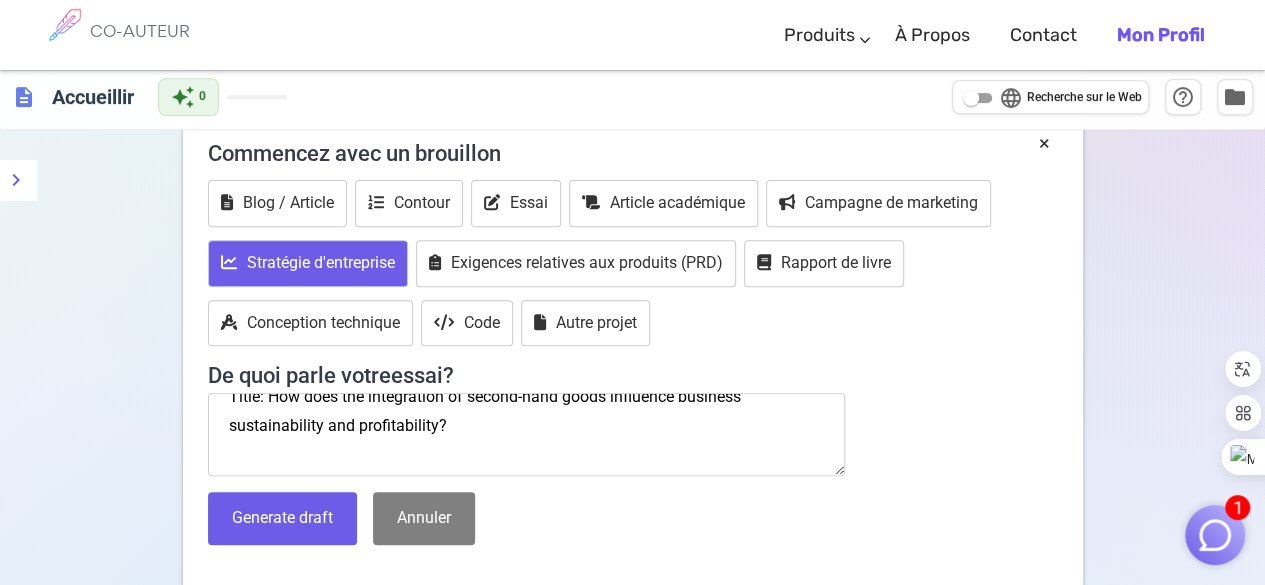 scroll, scrollTop: 0, scrollLeft: 0, axis: both 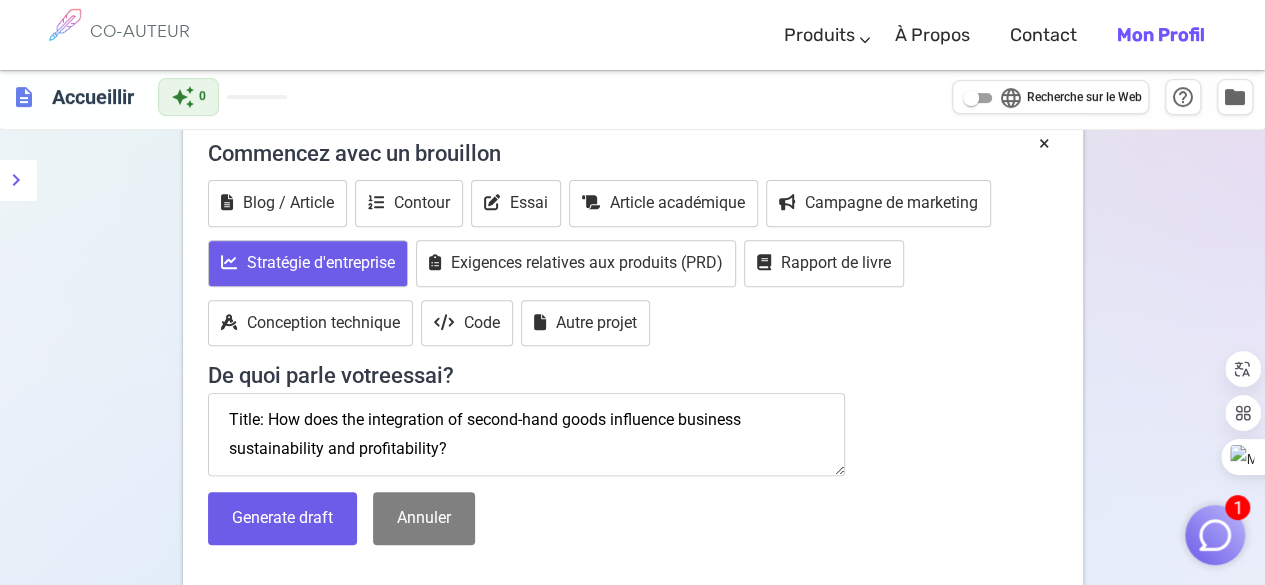drag, startPoint x: 540, startPoint y: 445, endPoint x: 146, endPoint y: 408, distance: 395.7335 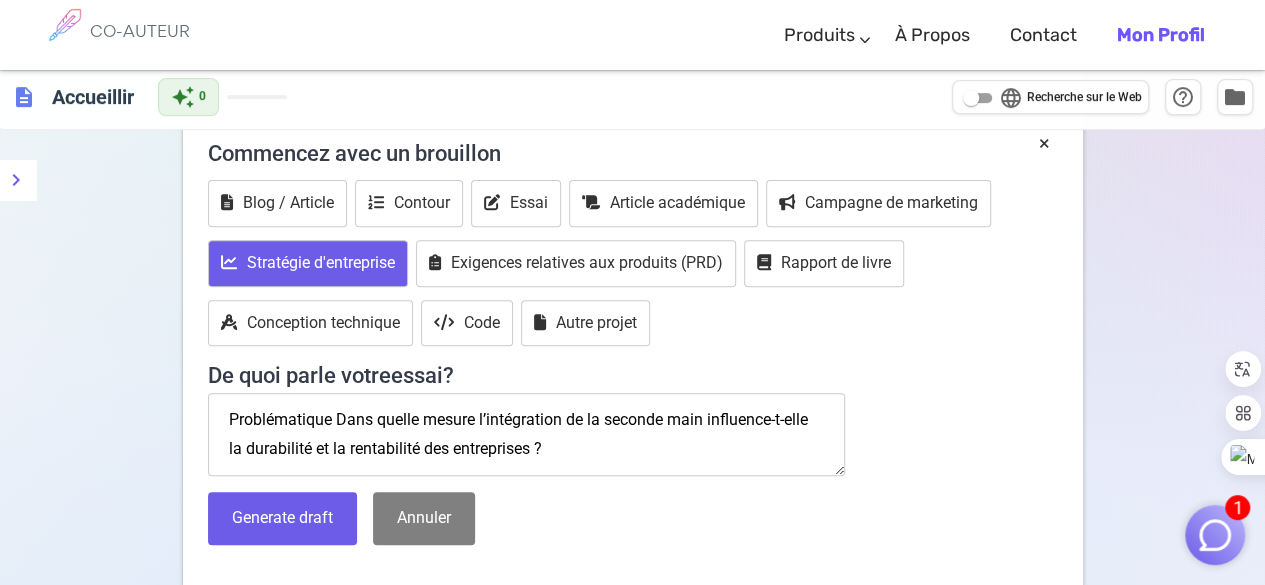 click on "Problématique Dans quelle mesure l’intégration de la seconde main influence-t-elle la durabilité et la rentabilité des entreprises ?" at bounding box center (527, 435) 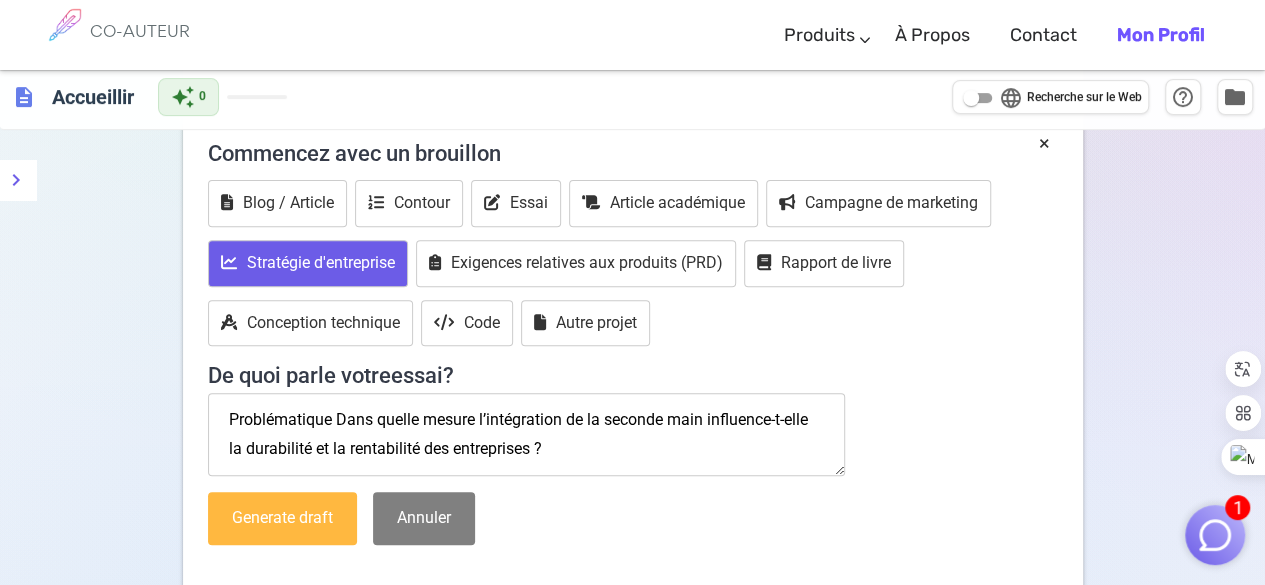 type on "Problématique Dans quelle mesure l’intégration de la seconde main influence-t-elle la durabilité et la rentabilité des entreprises ?" 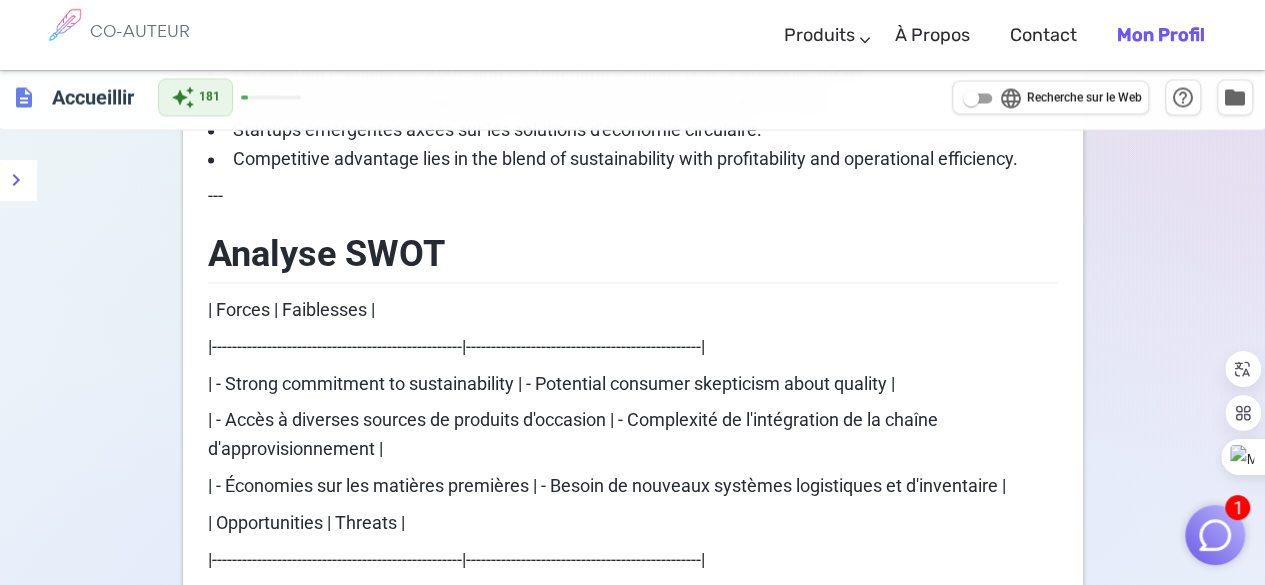 scroll, scrollTop: 1622, scrollLeft: 0, axis: vertical 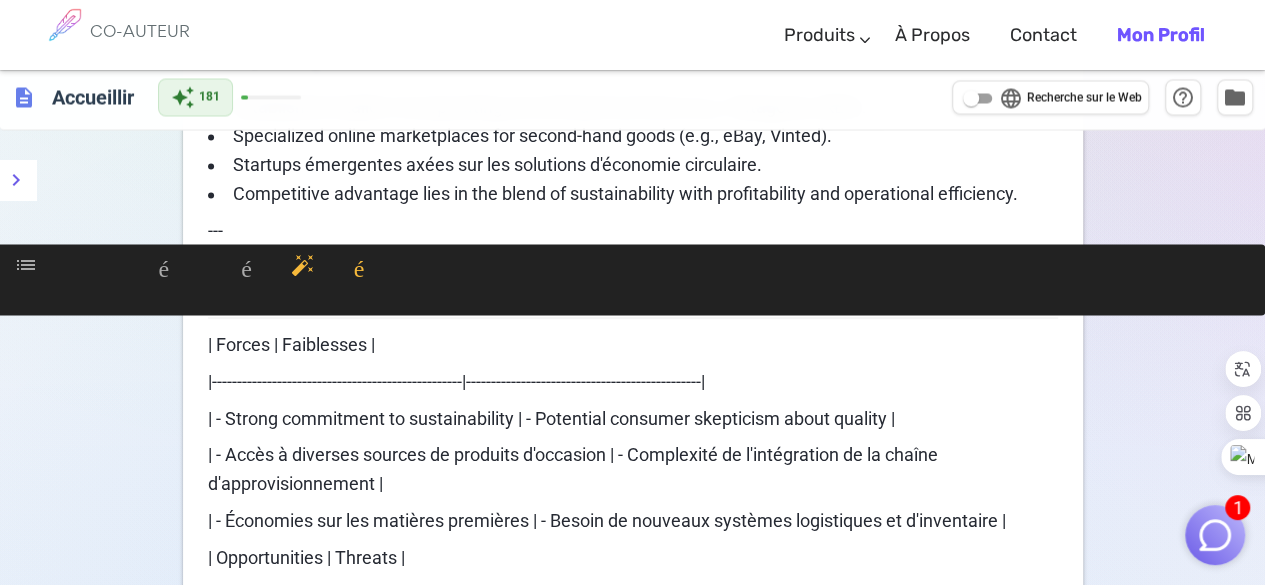 drag, startPoint x: 465, startPoint y: 339, endPoint x: 191, endPoint y: 335, distance: 274.0292 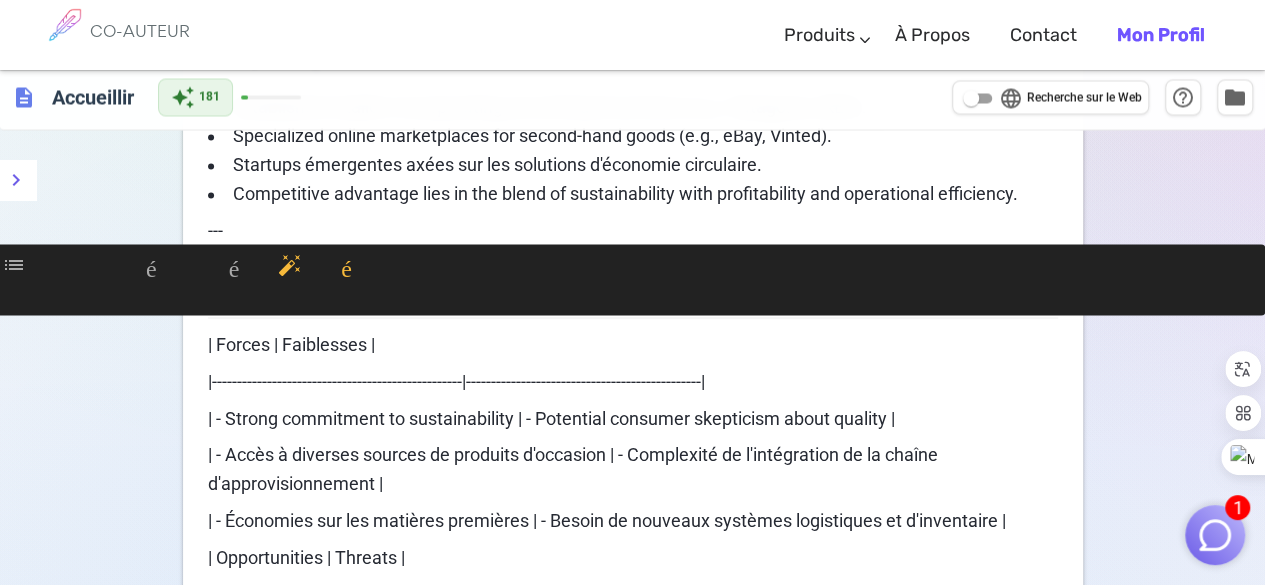 click on "Analyse SWOT" at bounding box center (633, 285) 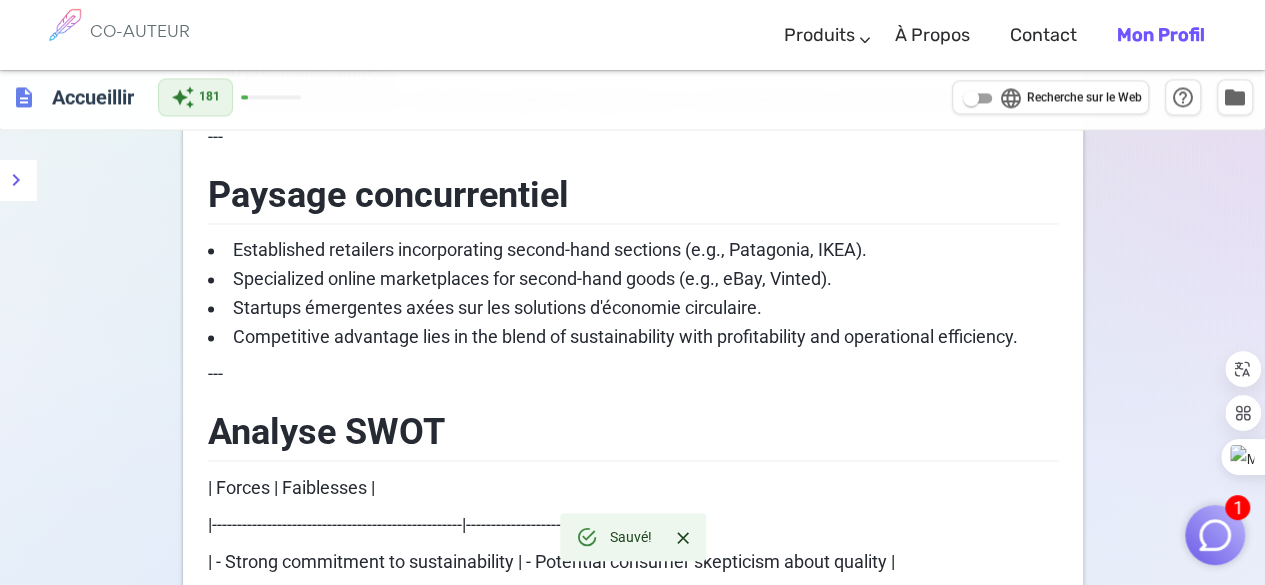 scroll, scrollTop: 1475, scrollLeft: 0, axis: vertical 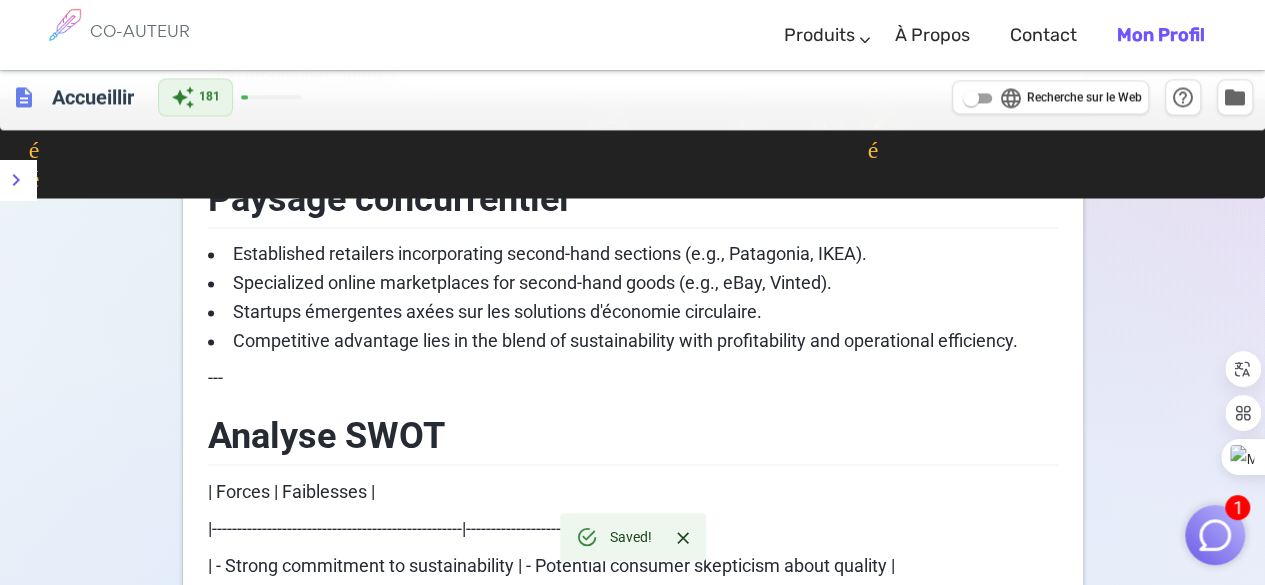 drag, startPoint x: 397, startPoint y: 397, endPoint x: 209, endPoint y: 232, distance: 250.13795 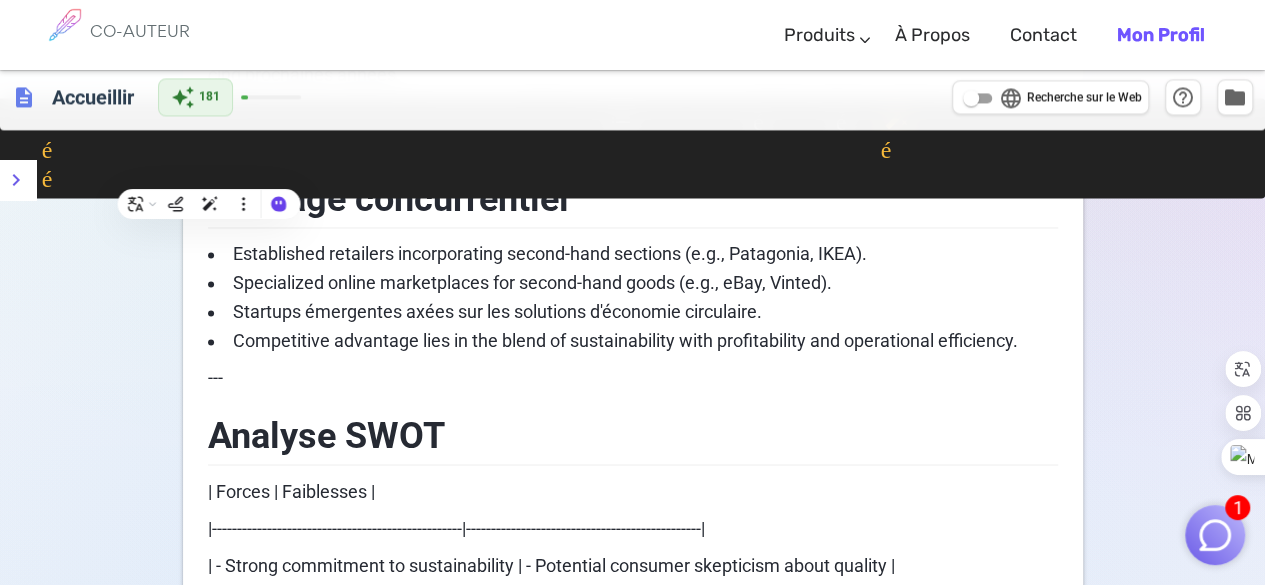 copy on "Paysage concurrentiel Détaillants établis intégrant des sections de seconde main (par exemple, Patagonia, IKEA).   Marchés en ligne spécialisés dans les produits d'occasion (par exemple, eBay, Vinted).   Startups émergentes axées sur les solutions d'économie circulaire.   L’avantage concurrentiel réside dans la combinaison de la durabilité avec la rentabilité et l’efficacité opérationnelle." 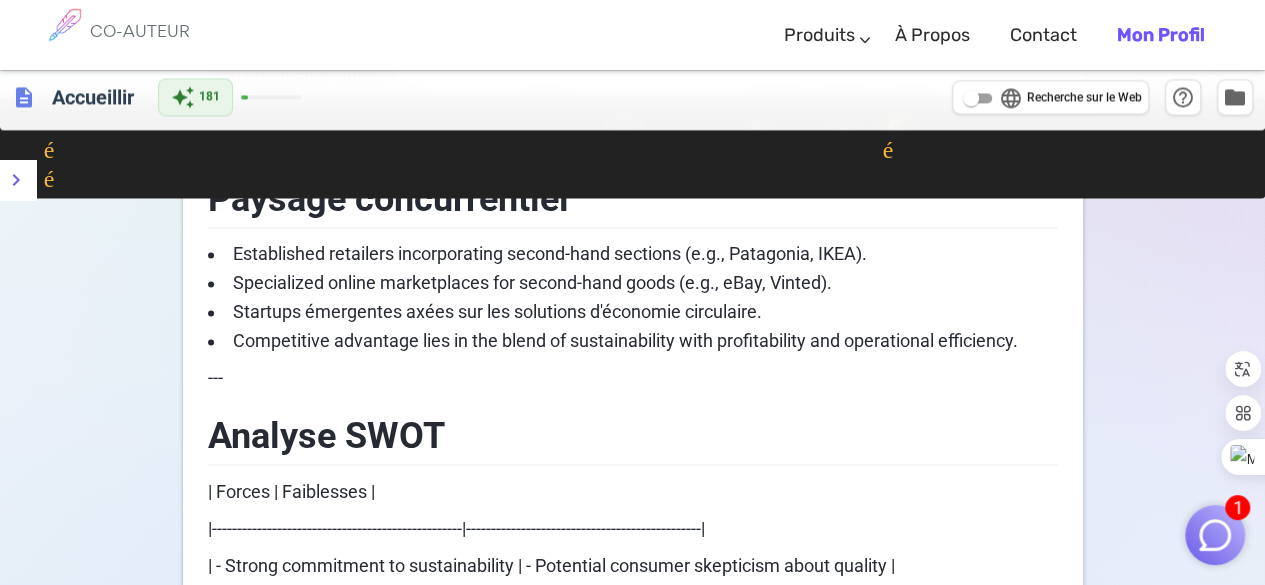 click on "Competitive advantage lies in the blend of sustainability with profitability and operational efficiency." at bounding box center (625, 340) 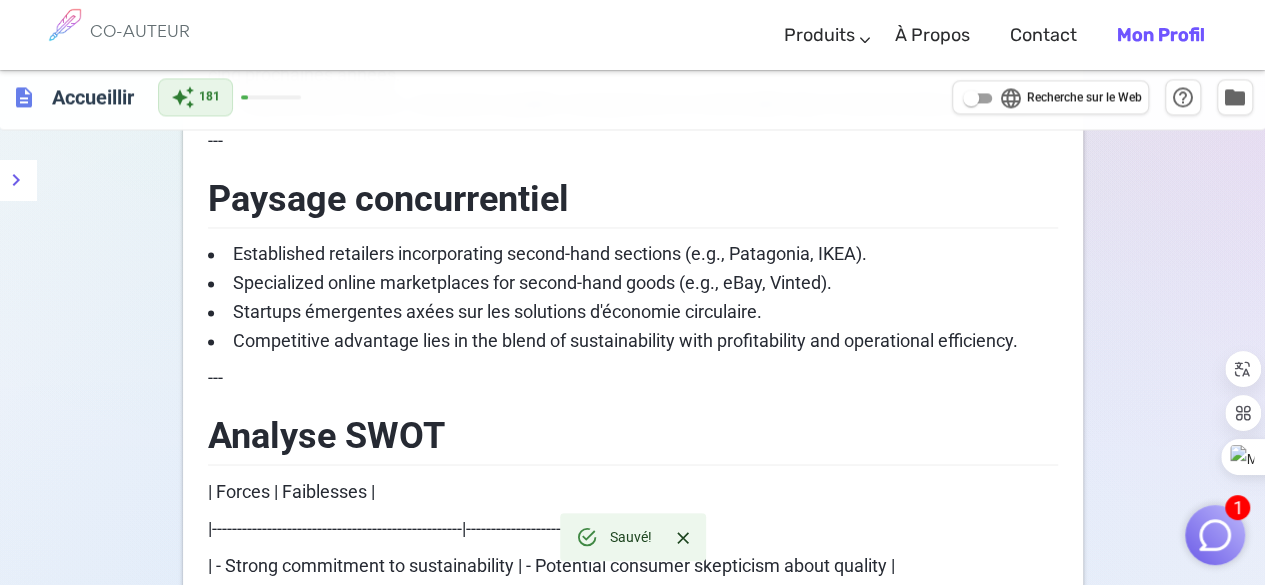 drag, startPoint x: 202, startPoint y: 223, endPoint x: 327, endPoint y: 411, distance: 225.76315 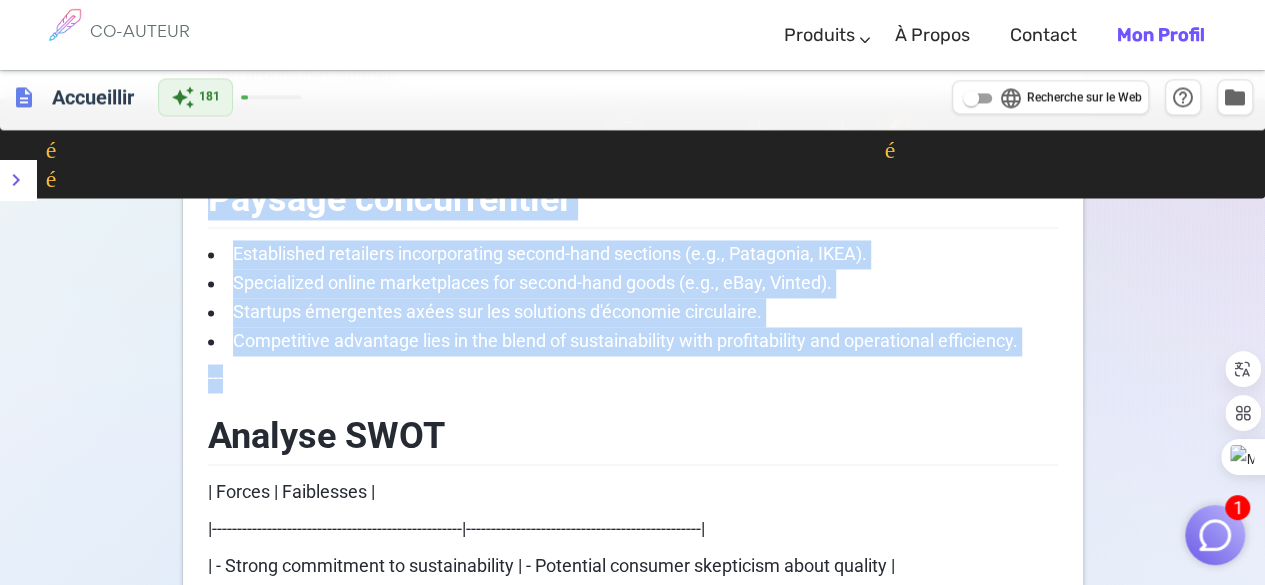 drag, startPoint x: 327, startPoint y: 411, endPoint x: 208, endPoint y: 210, distance: 233.5851 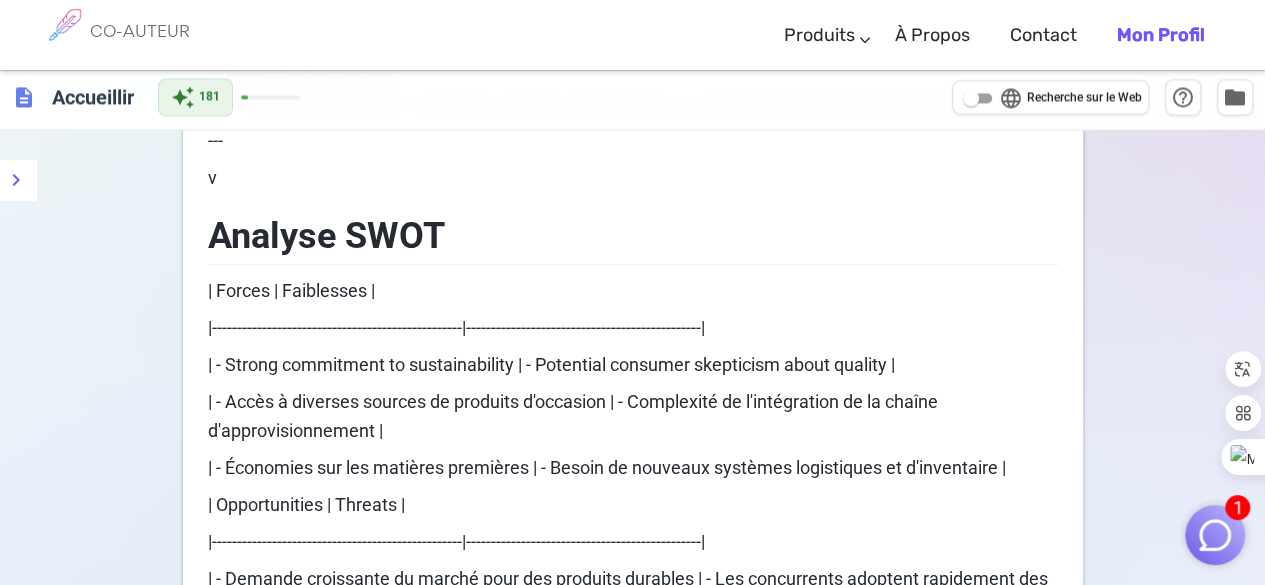 scroll, scrollTop: 1271, scrollLeft: 0, axis: vertical 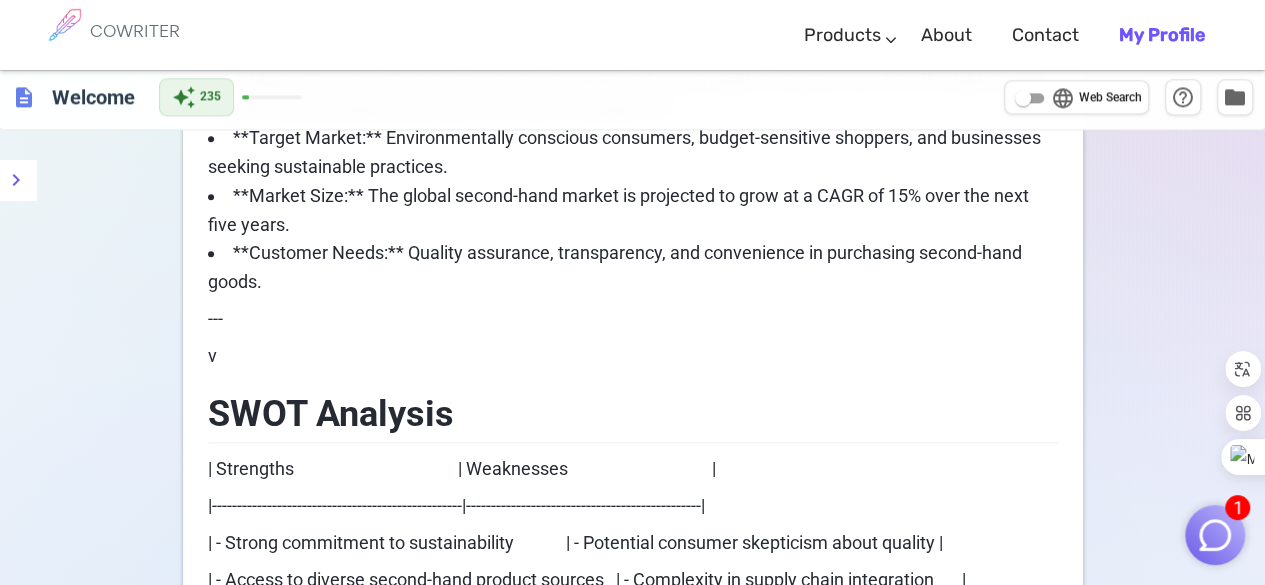 click on "v" at bounding box center [633, 356] 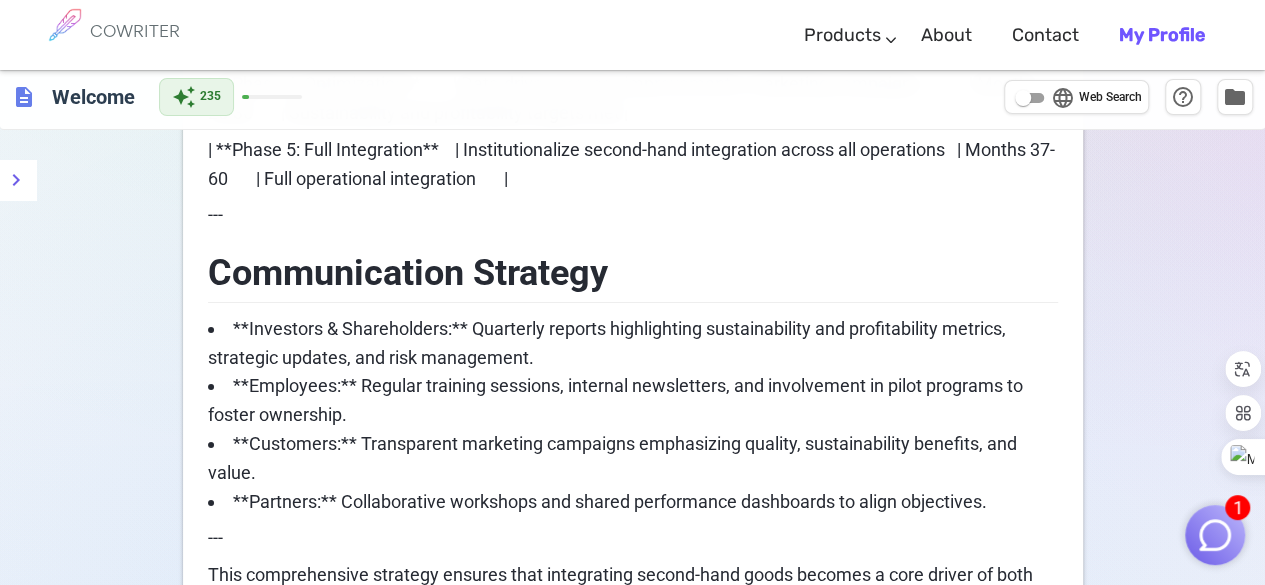 scroll, scrollTop: 3620, scrollLeft: 0, axis: vertical 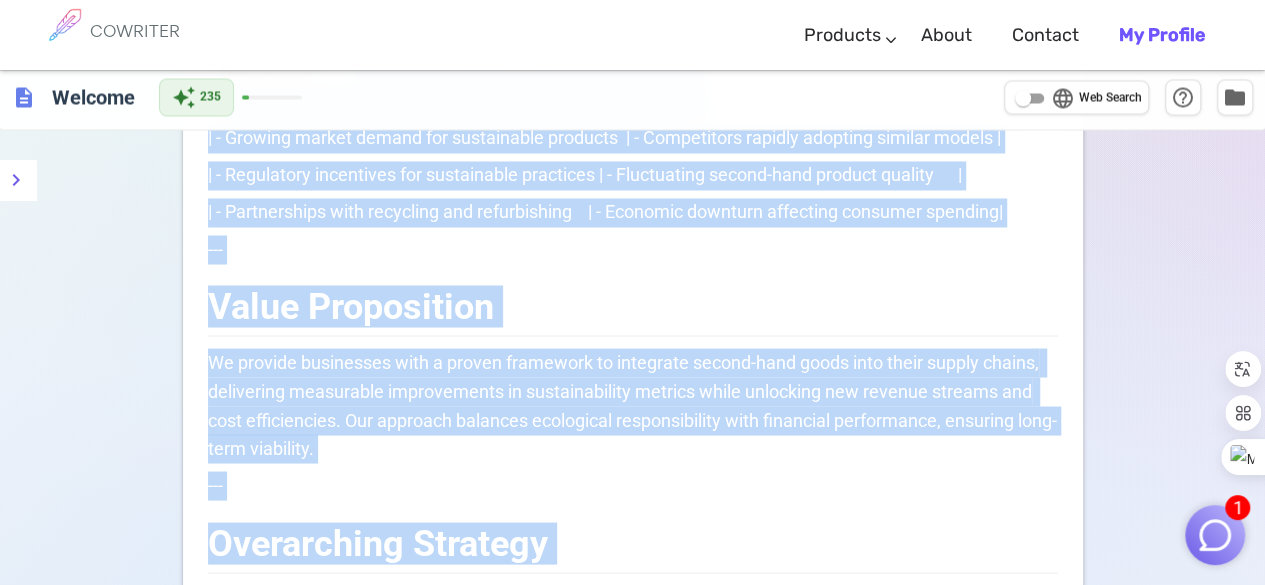 drag, startPoint x: 480, startPoint y: 240, endPoint x: 421, endPoint y: -15, distance: 261.7365 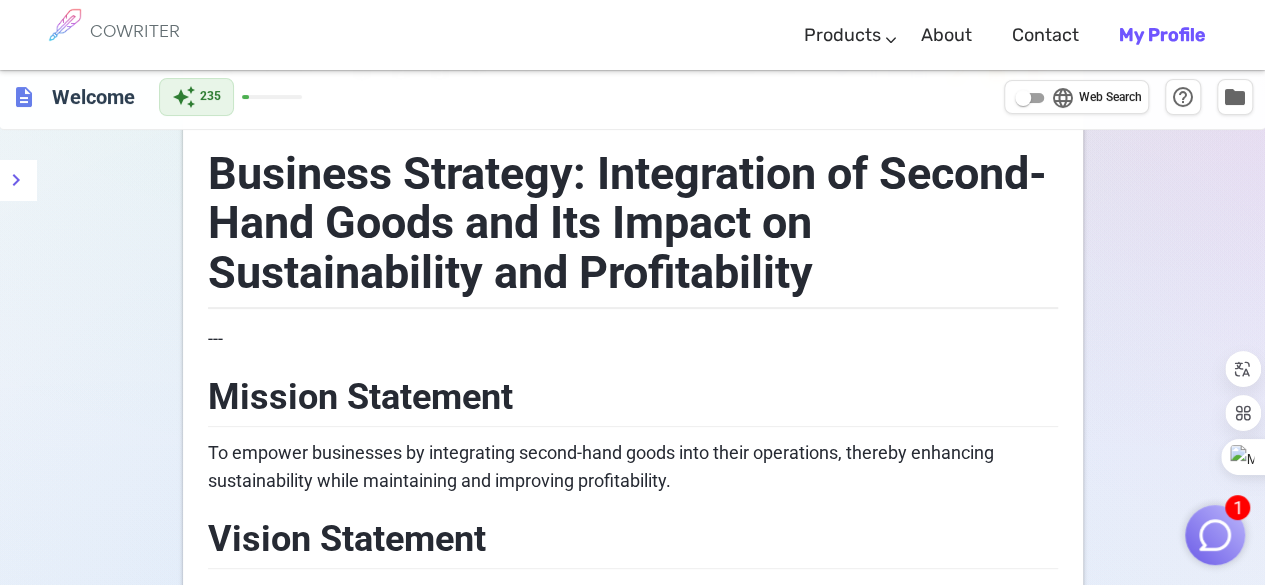 scroll, scrollTop: 102, scrollLeft: 0, axis: vertical 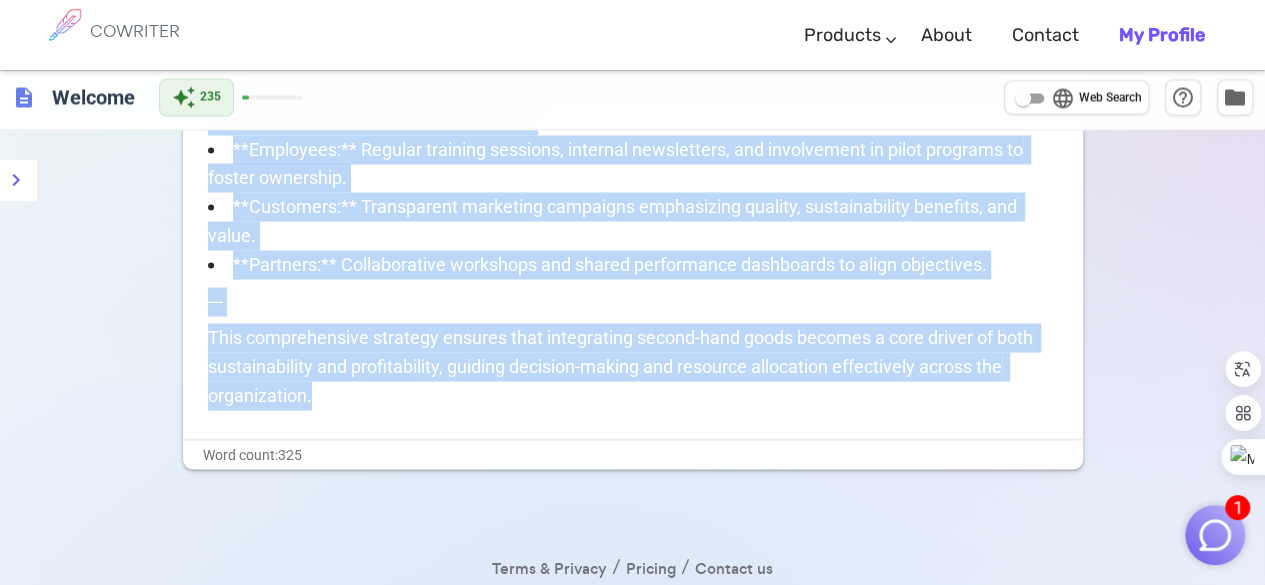 drag, startPoint x: 226, startPoint y: 181, endPoint x: 537, endPoint y: 632, distance: 547.8339 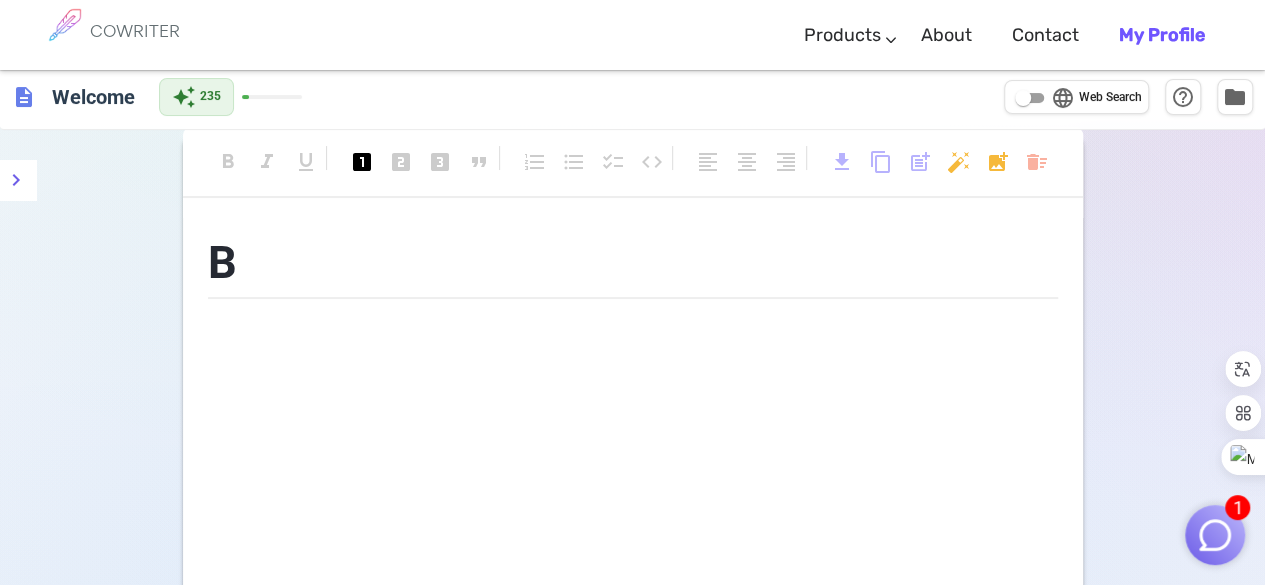 scroll, scrollTop: 0, scrollLeft: 0, axis: both 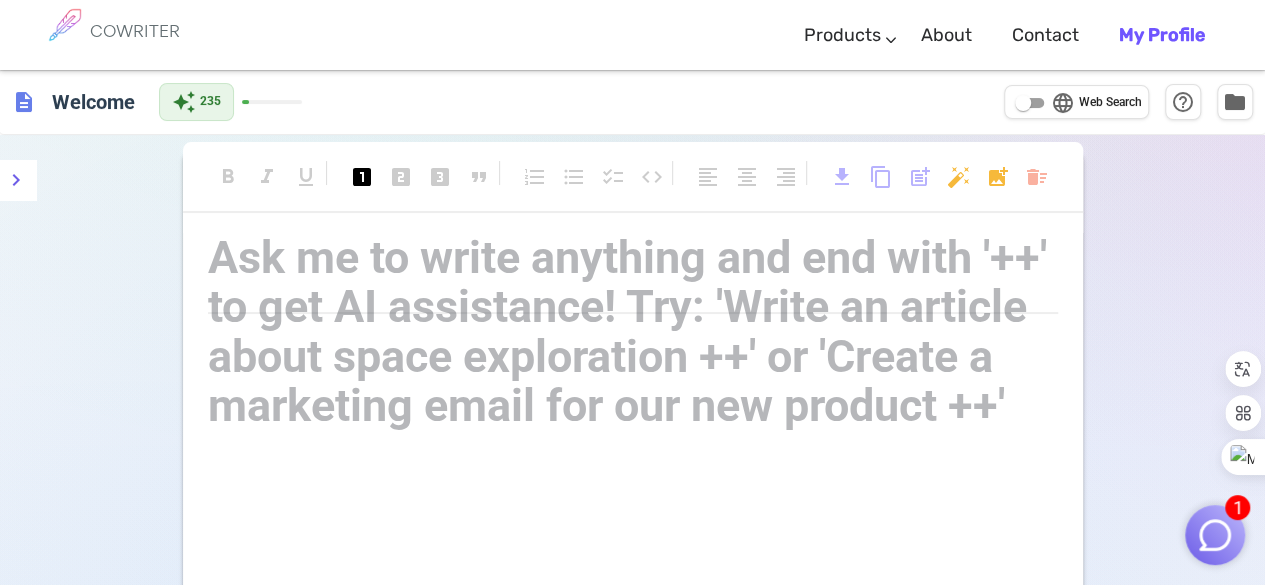 click on "Ask me to write anything and end with '++' to get AI assistance! Try: 'Write an article about space exploration ++' or 'Create a marketing email for our new product ++' ﻿" at bounding box center [633, 332] 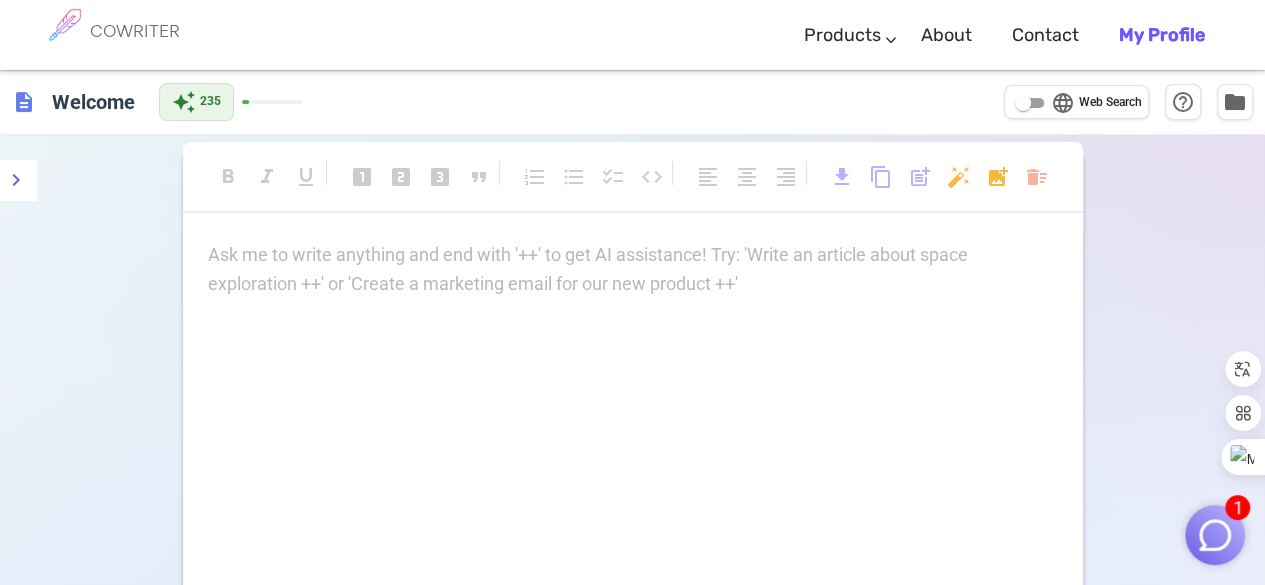 click on "Ask me to write anything and end with '++' to get AI assistance! Try: 'Write an article about space exploration ++' or 'Create a marketing email for our new product ++' ﻿" at bounding box center (633, 270) 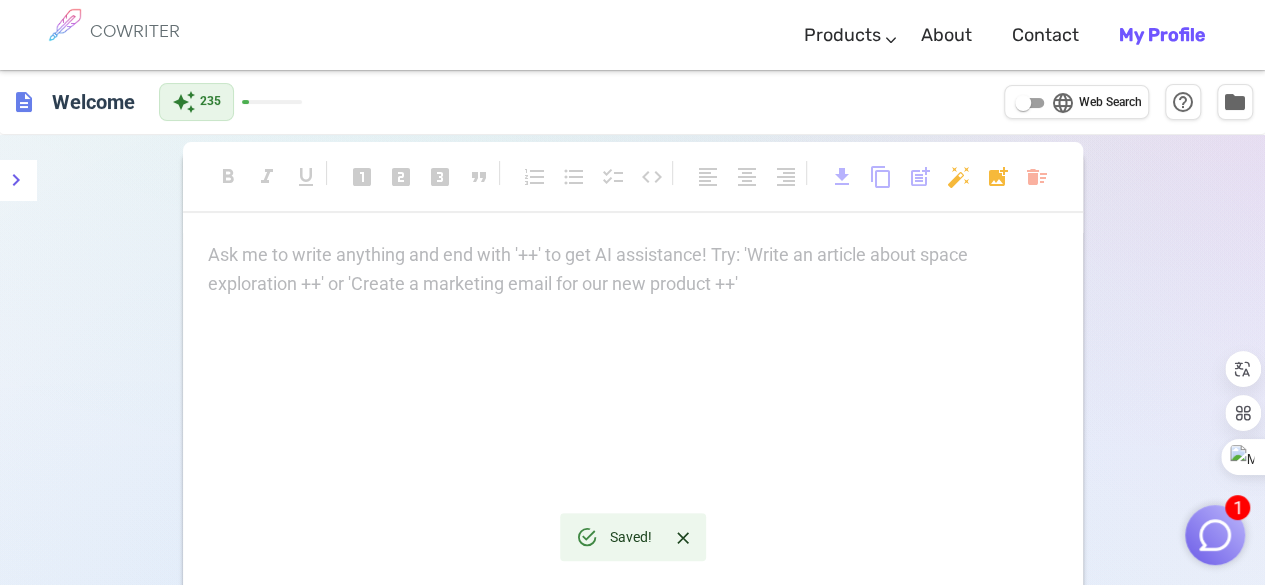 click on "Ask me to write anything and end with '++' to get AI assistance! Try: 'Write an article about space exploration ++' or 'Create a marketing email for our new product ++' ﻿" at bounding box center (633, 270) 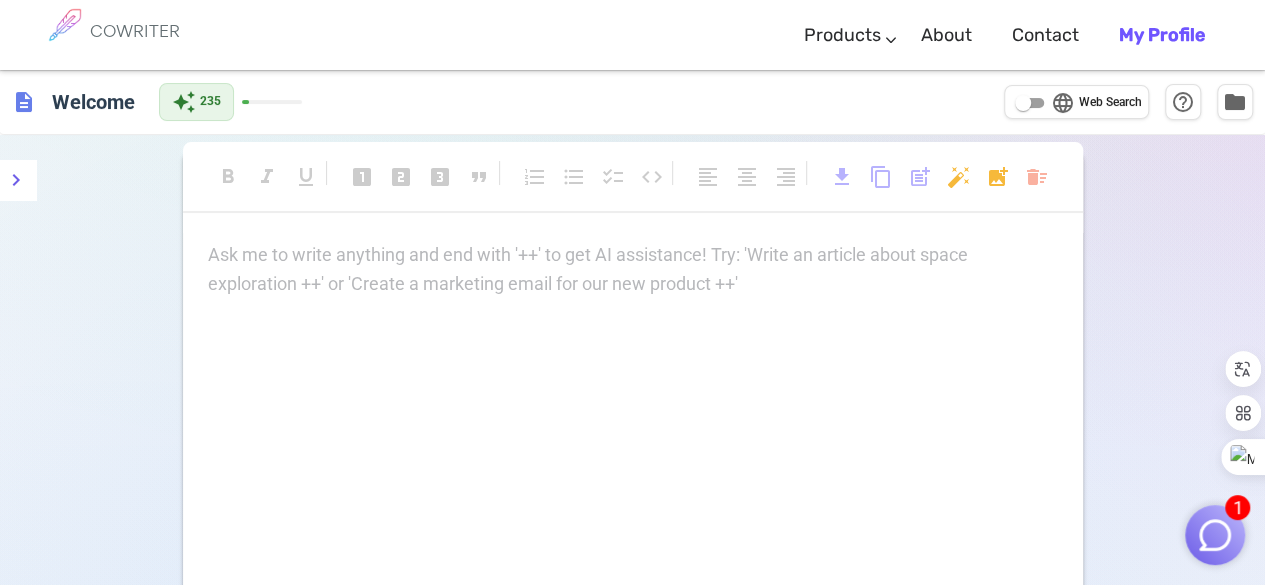 click on "Ask me to write anything and end with '++' to get AI assistance! Try: 'Write an article about space exploration ++' or 'Create a marketing email for our new product ++' ﻿" at bounding box center (633, 270) 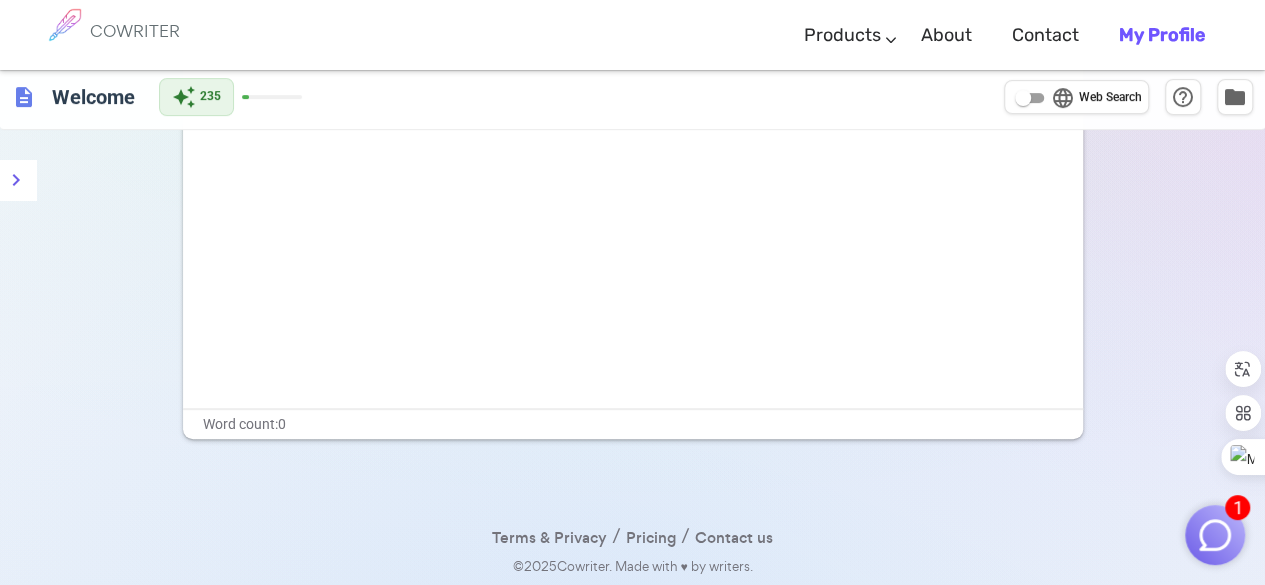 click on "Ask me to write anything and end with '++' to get AI assistance! Try: 'Write an article about space exploration ++' or 'Create a marketing email for our new product ++' ﻿" at bounding box center [633, 208] 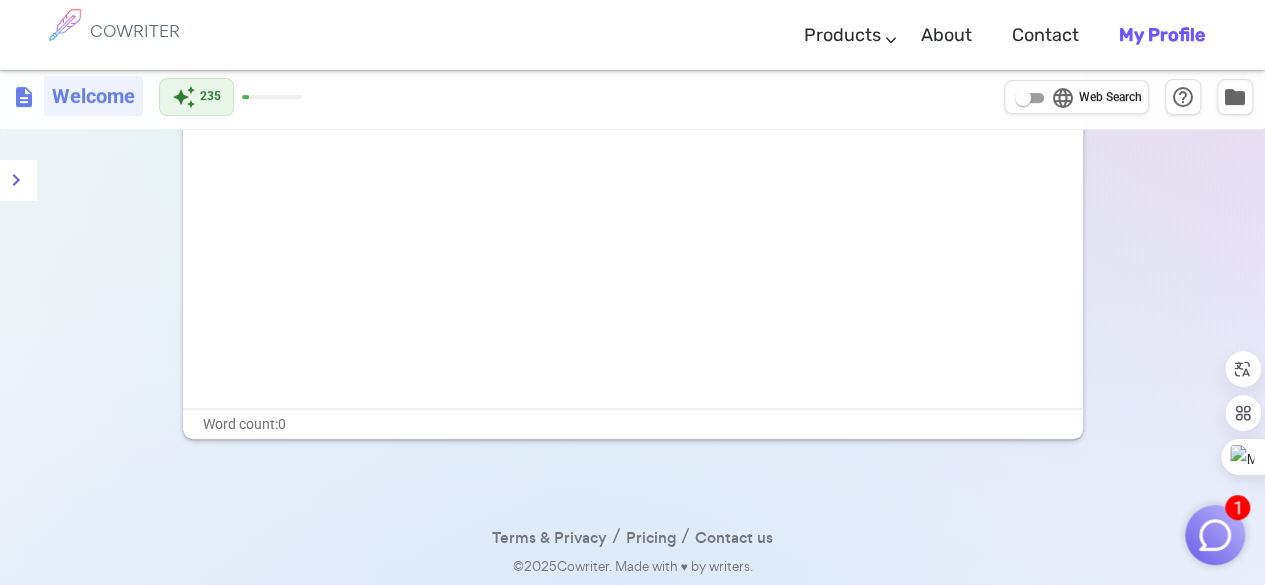 click on "Welcome" at bounding box center [93, 96] 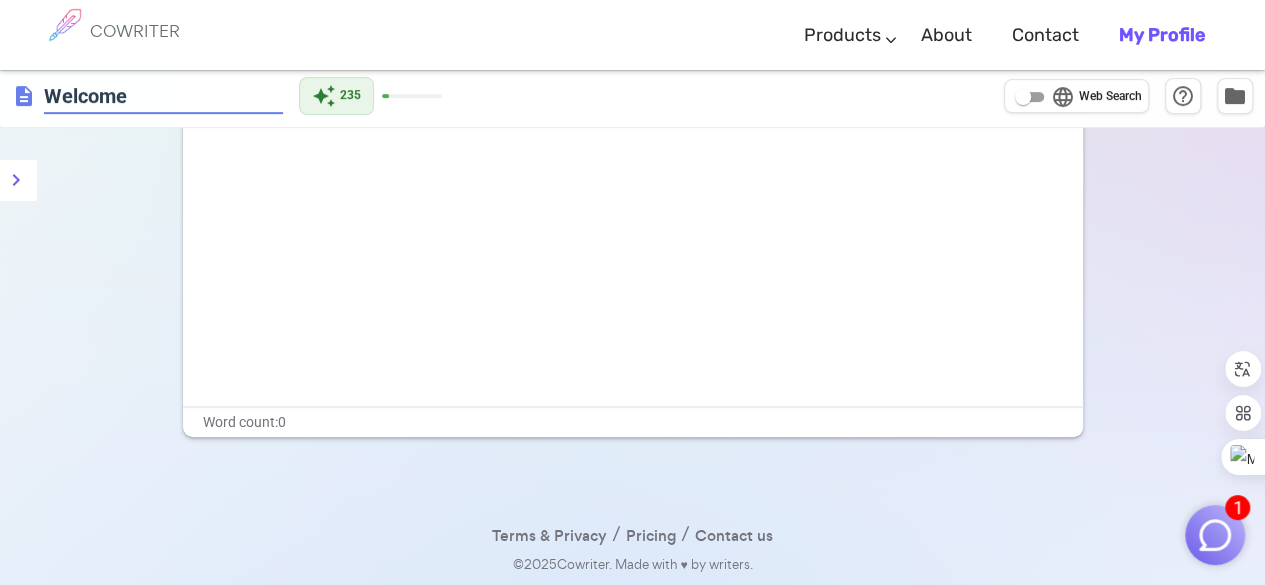 scroll, scrollTop: 230, scrollLeft: 0, axis: vertical 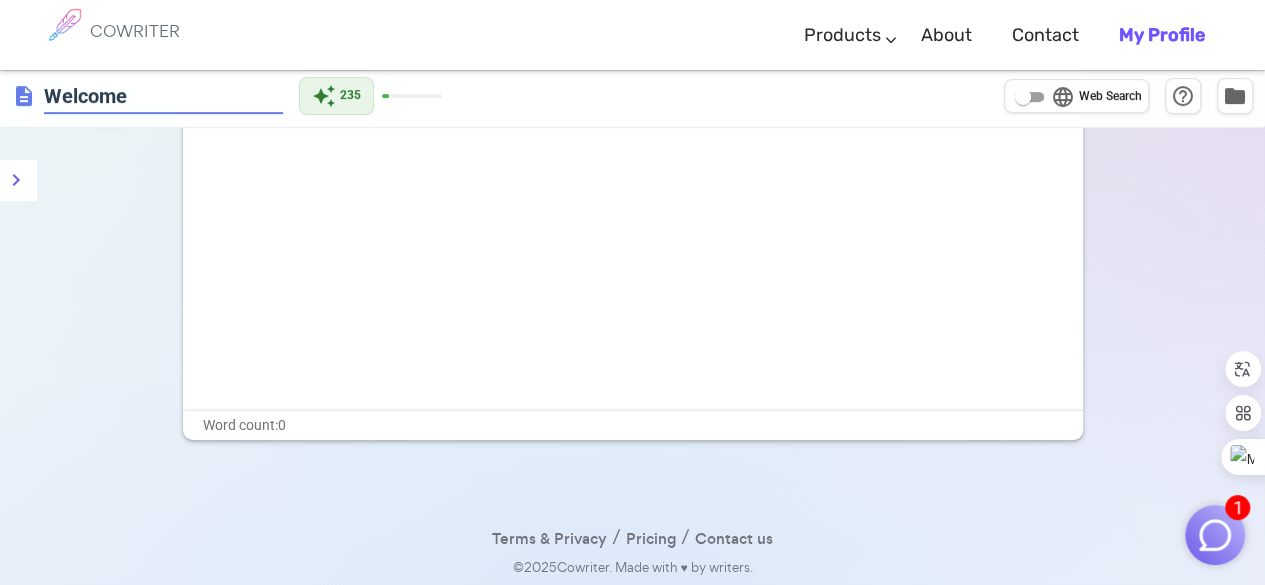 click on "Welcome" at bounding box center (163, 96) 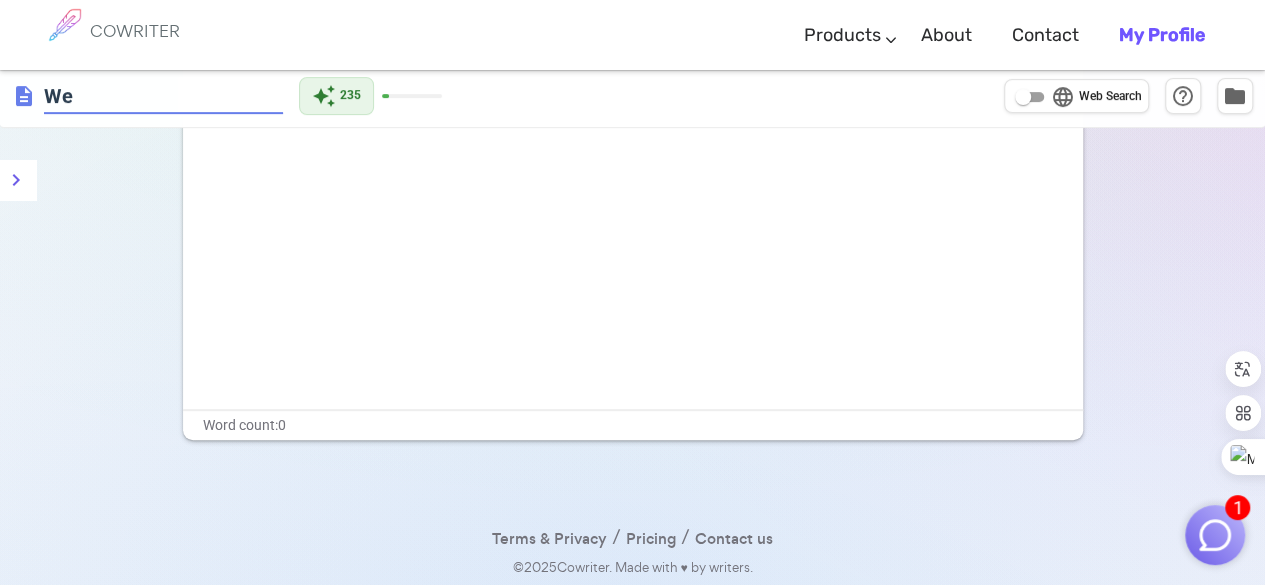 type on "W" 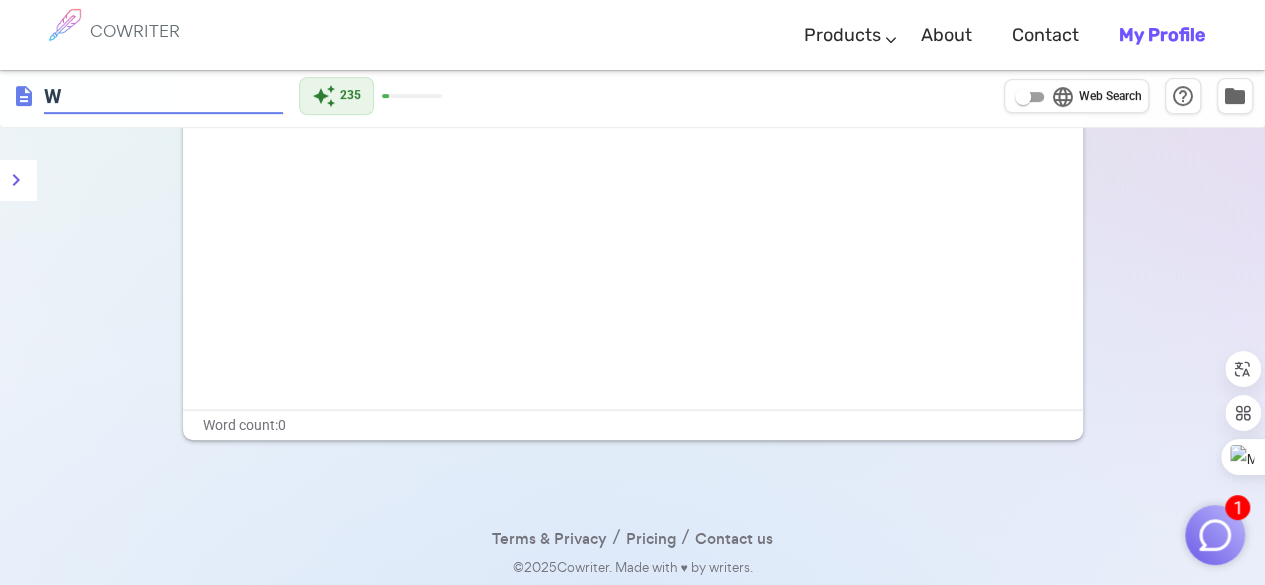 type 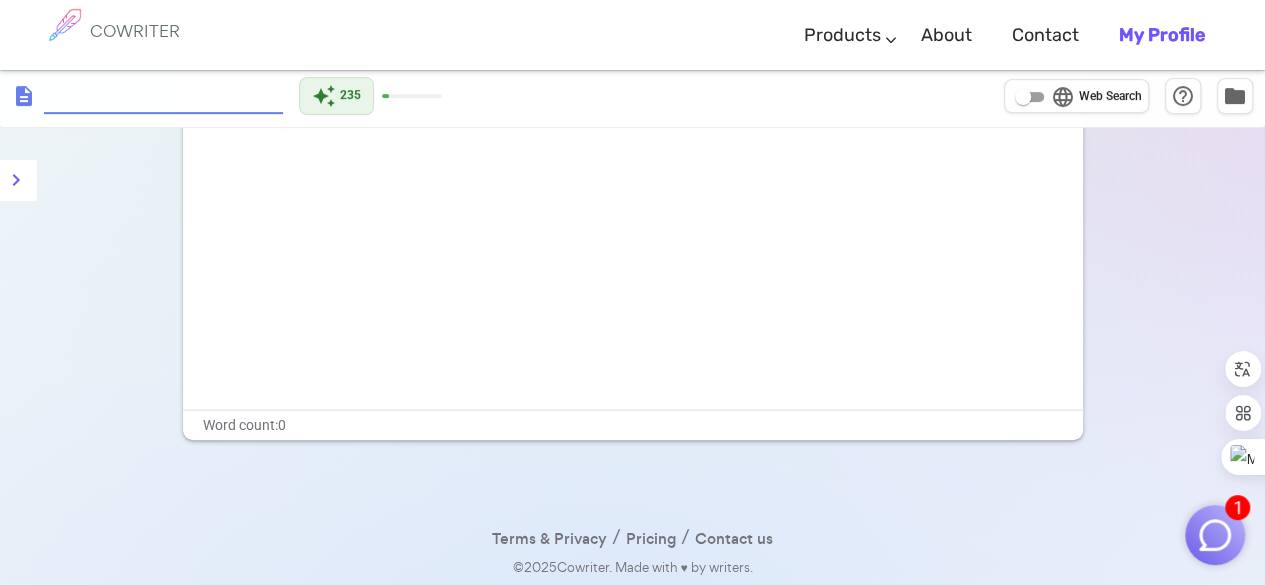 scroll, scrollTop: 0, scrollLeft: 0, axis: both 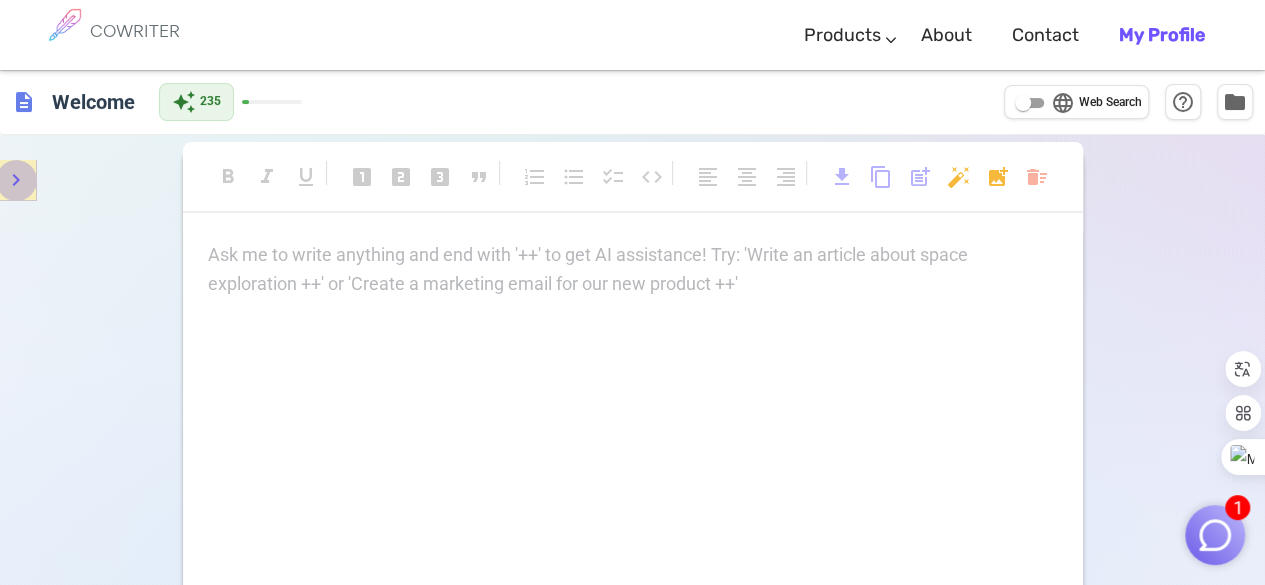 click 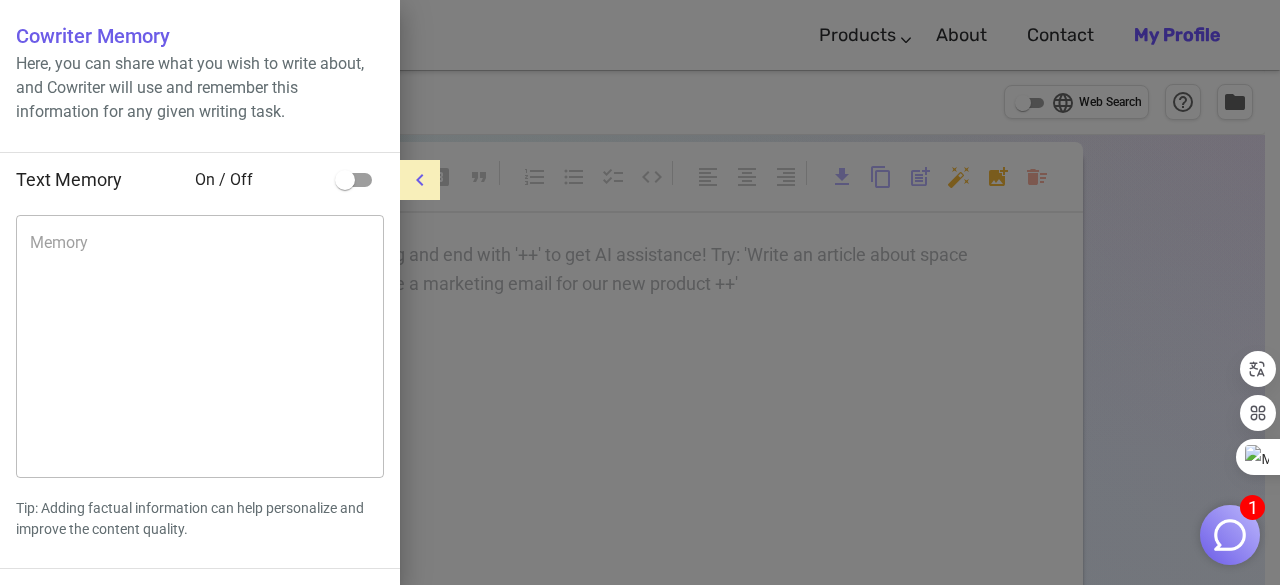click 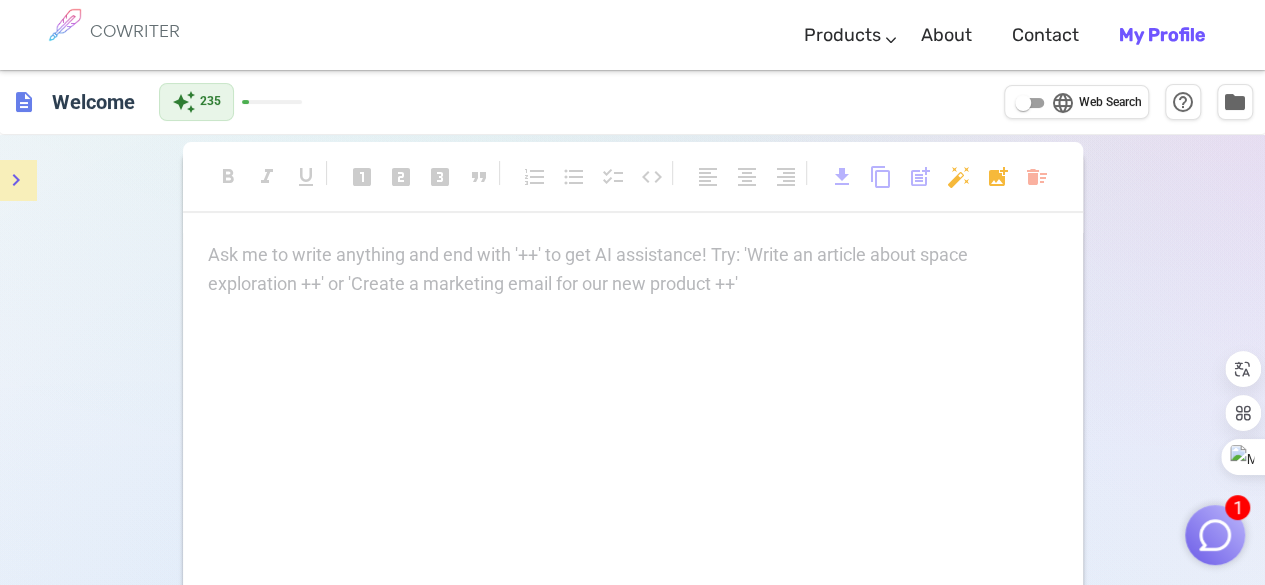 click on "Ask me to write anything and end with '++' to get AI assistance! Try: 'Write an article about space exploration ++' or 'Create a marketing email for our new product ++' ﻿" at bounding box center [633, 255] 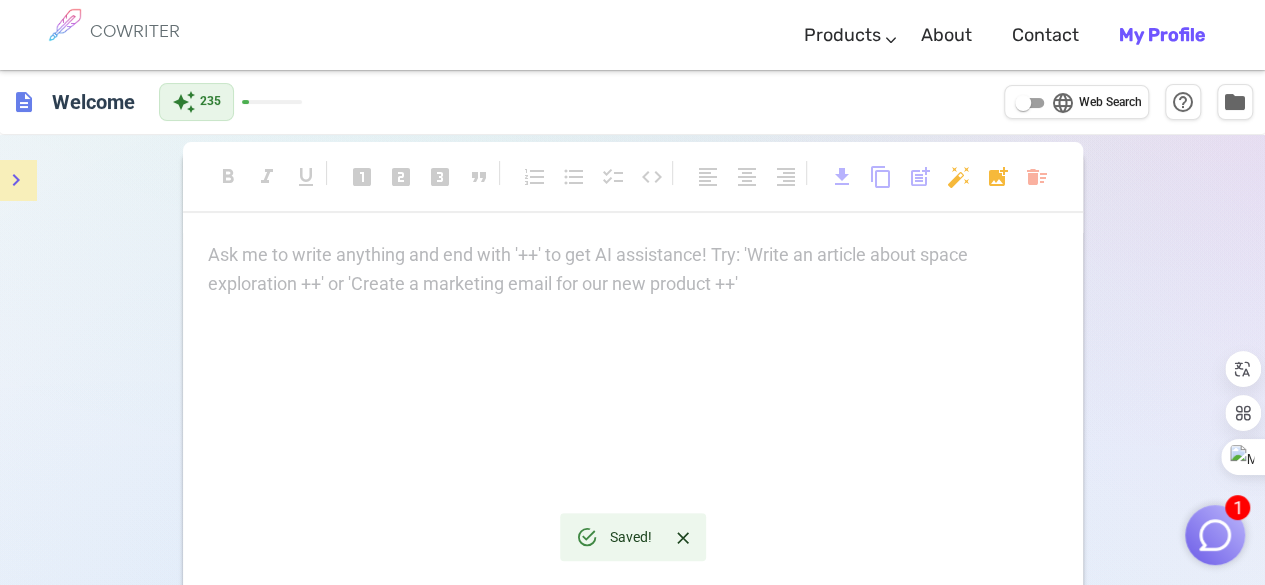 click on "Ask me to write anything and end with '++' to get AI assistance! Try: 'Write an article about space exploration ++' or 'Create a marketing email for our new product ++' ﻿" at bounding box center (633, 255) 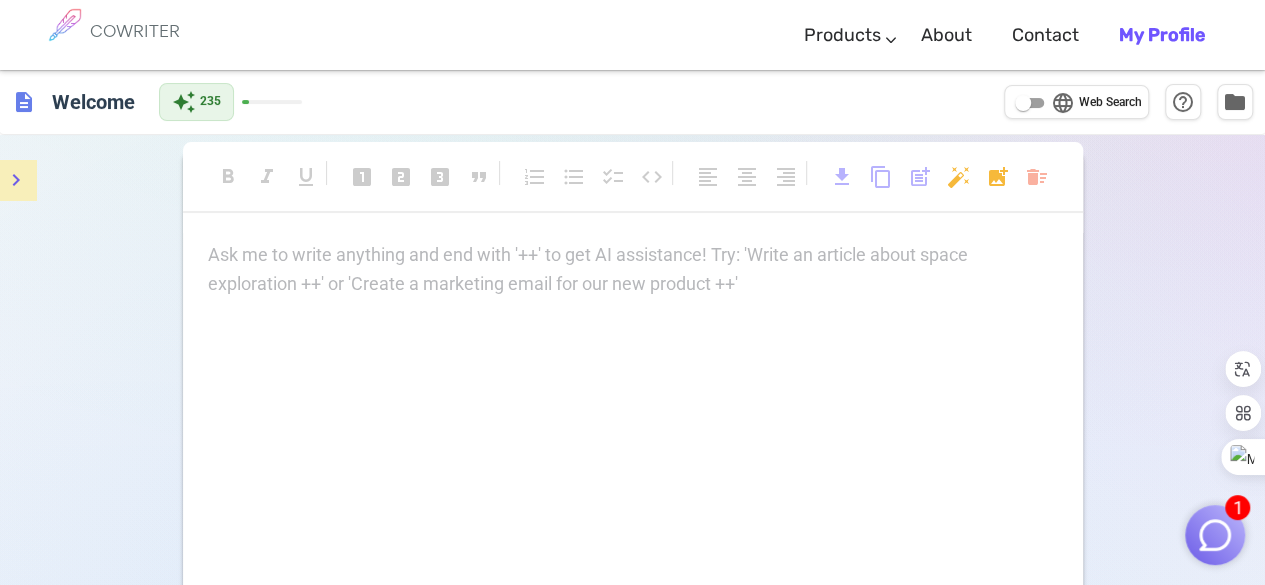 click on "Ask me to write anything and end with '++' to get AI assistance! Try: 'Write an article about space exploration ++' or 'Create a marketing email for our new product ++' ﻿" at bounding box center (633, 255) 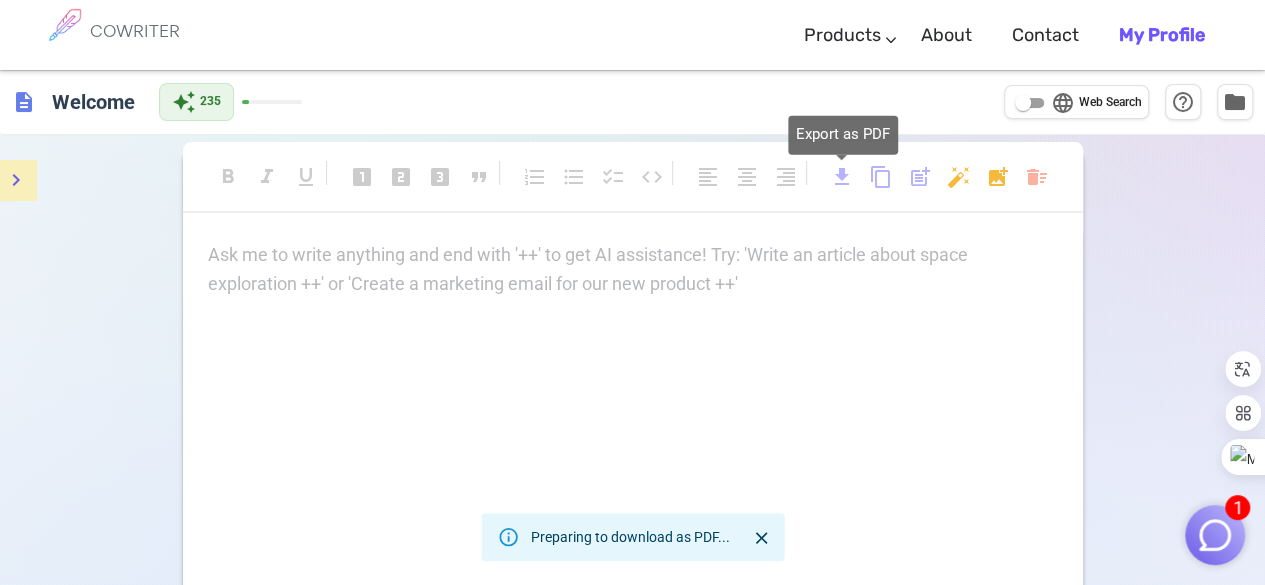 click on "download" at bounding box center (842, 177) 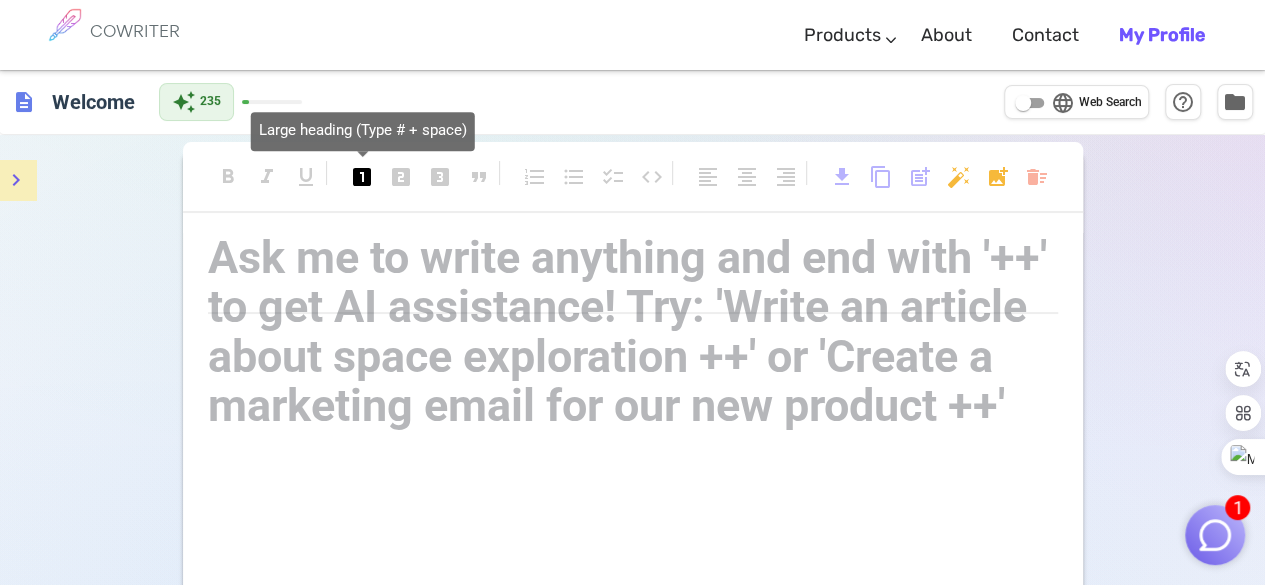click on "looks_one" at bounding box center (362, 177) 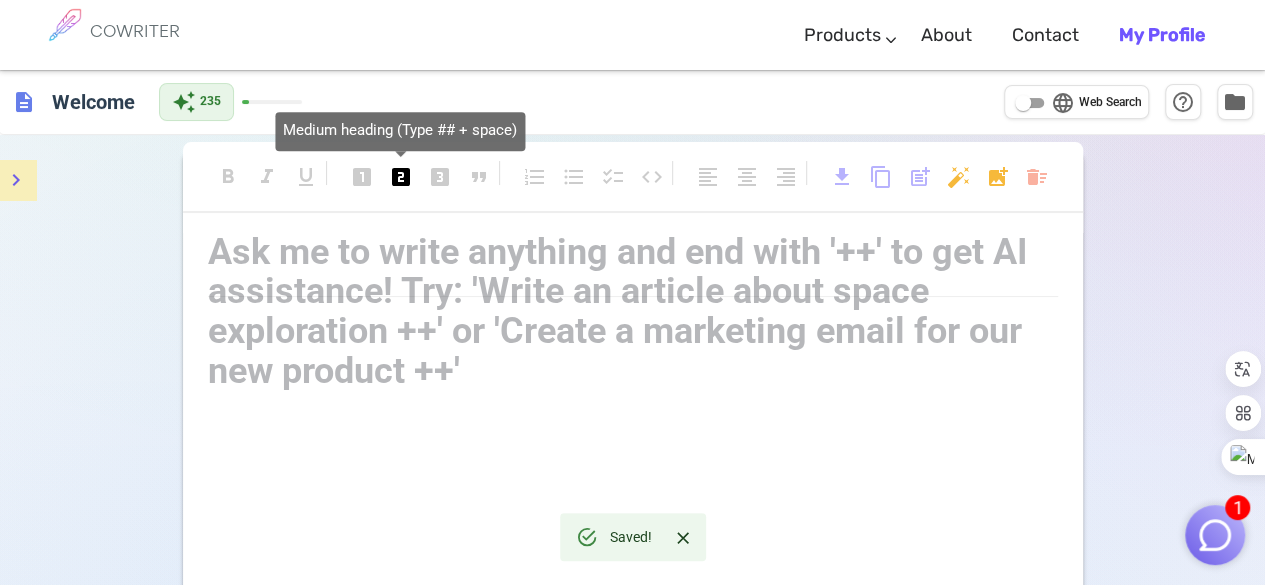 click on "looks_two" at bounding box center [401, 177] 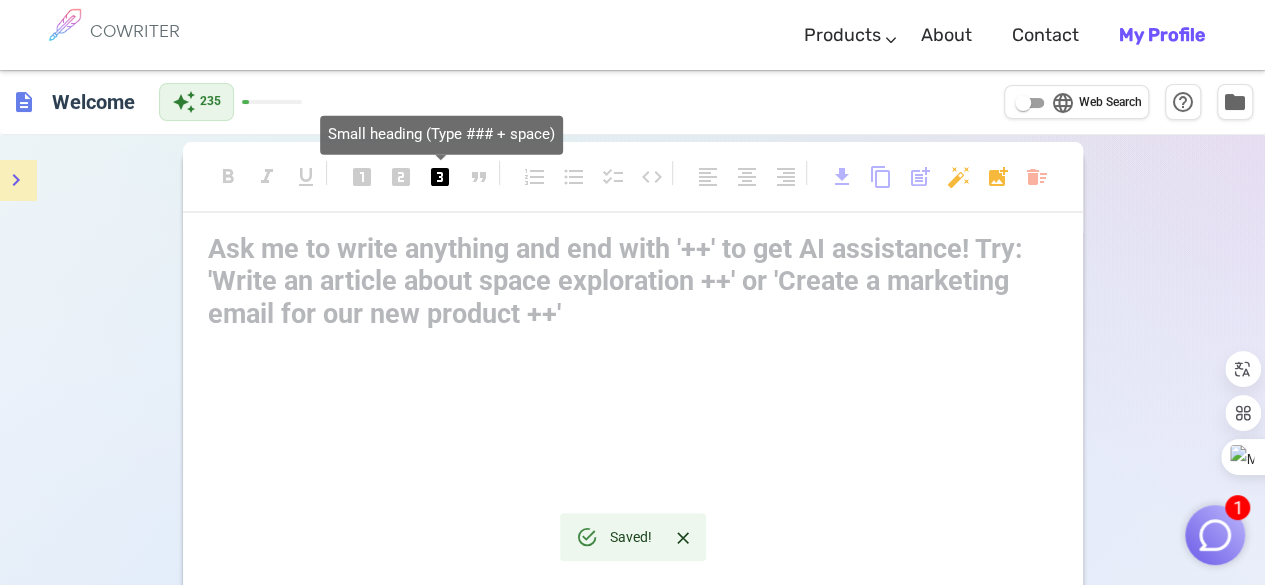 click on "looks_3" at bounding box center [440, 177] 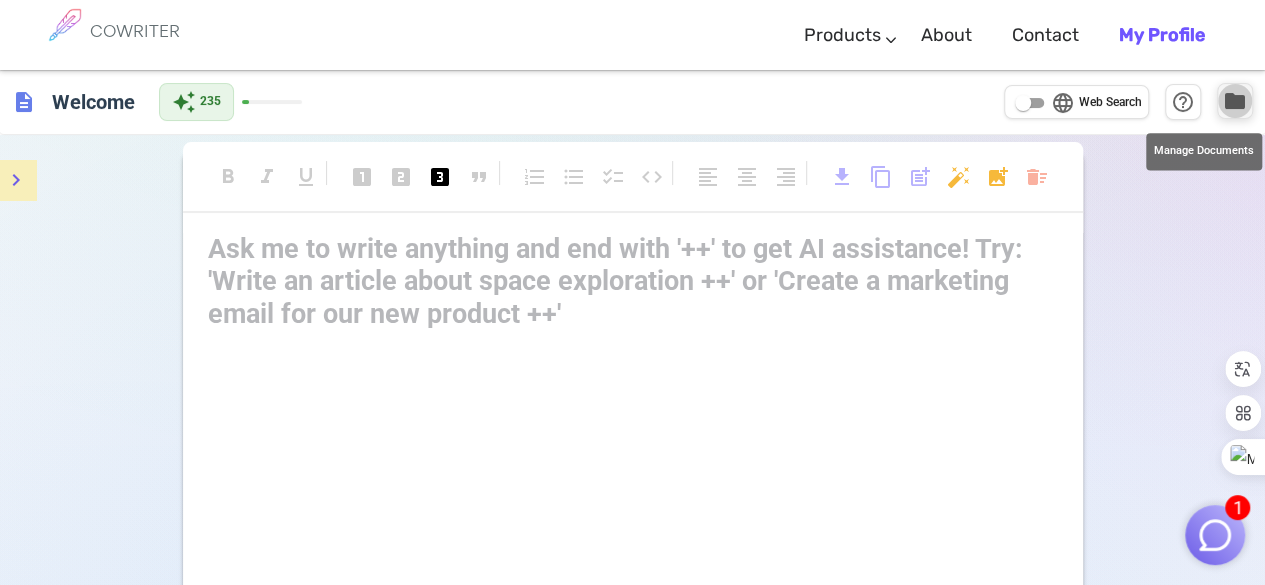 click on "folder" at bounding box center (1235, 101) 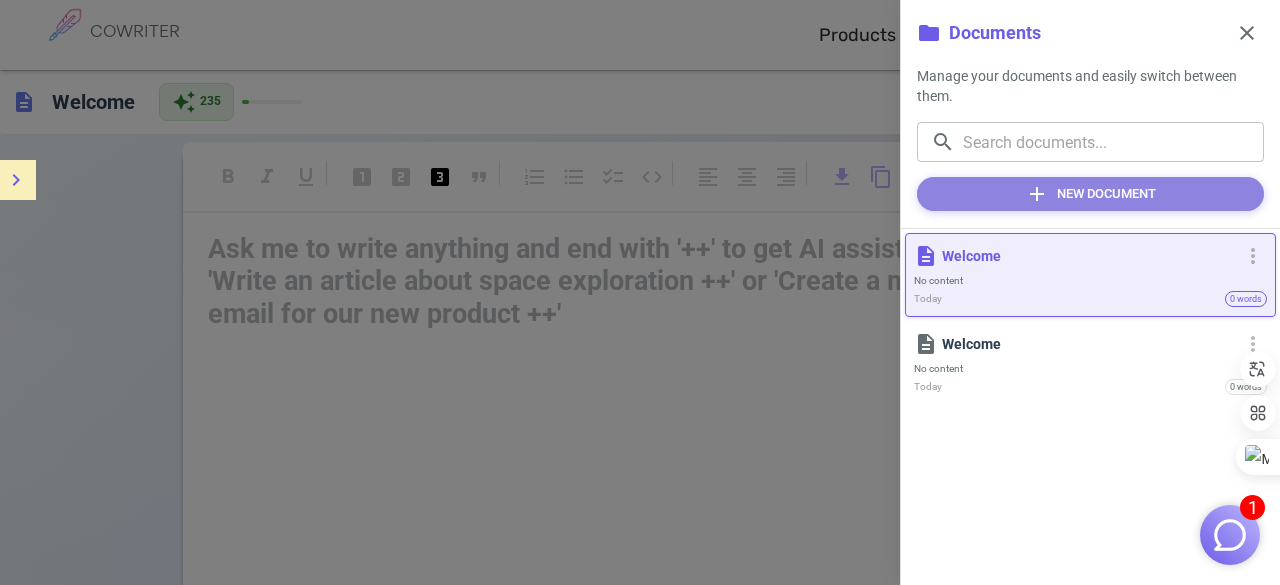 click on "add New Document" at bounding box center (1090, 194) 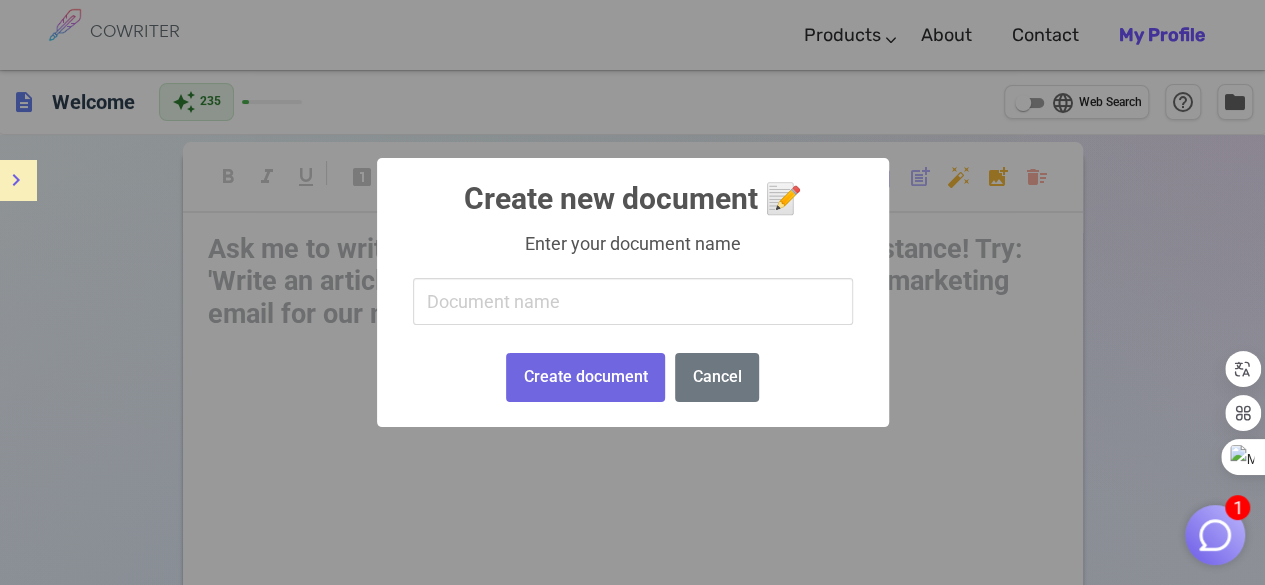 click on "× Create new document 📝 Enter your document name Create document No Cancel" at bounding box center [632, 292] 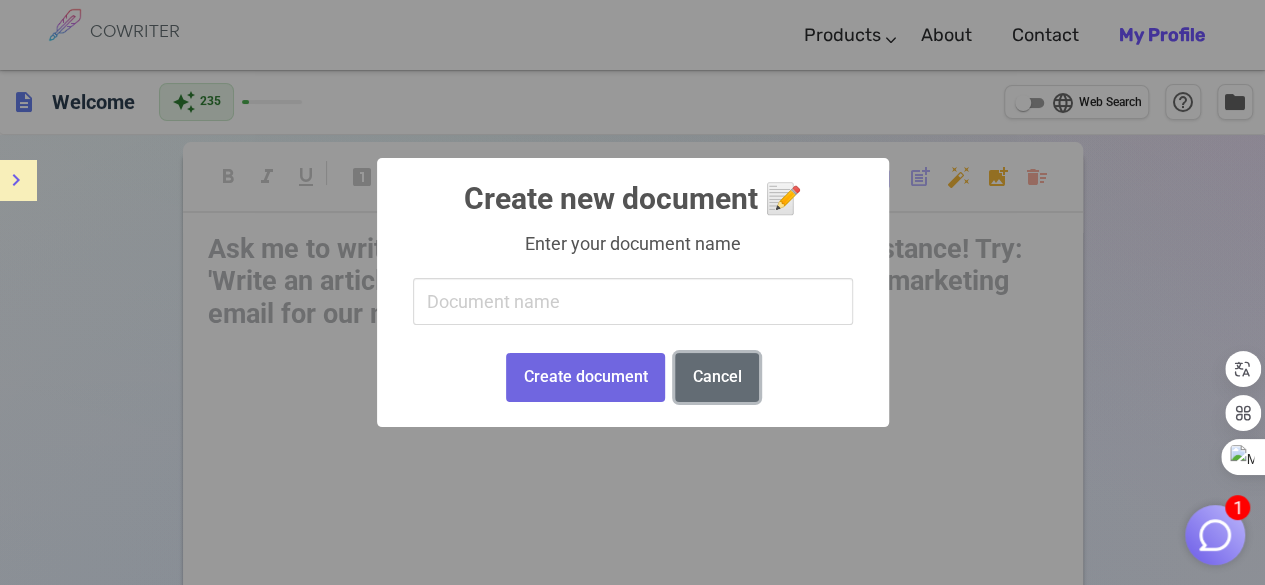 click on "Cancel" at bounding box center (717, 377) 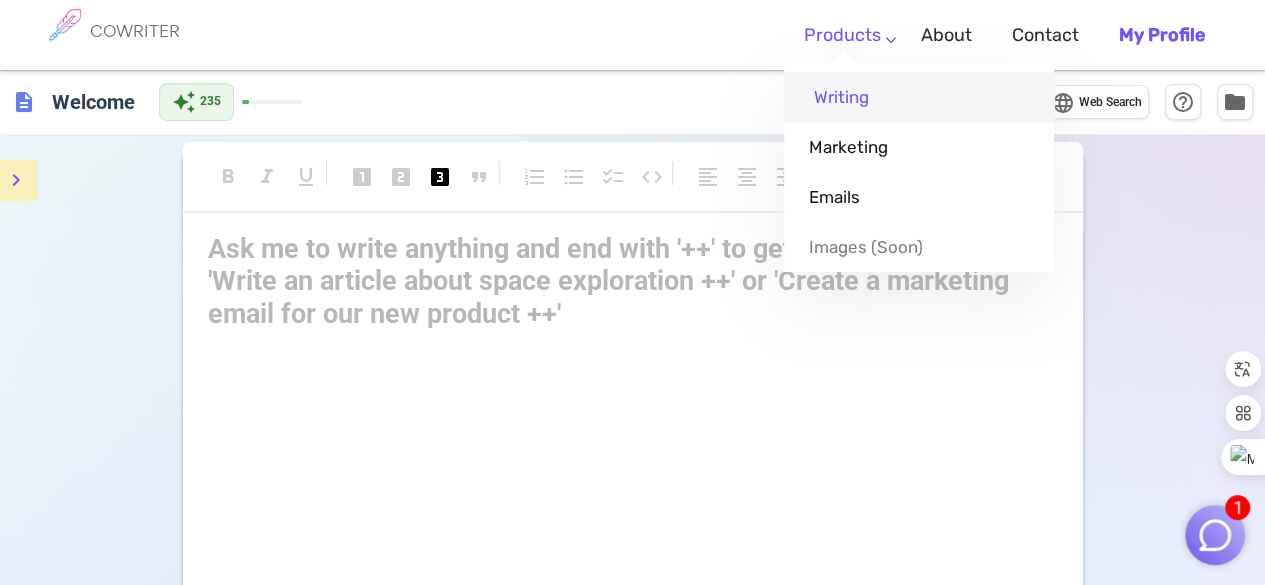 click on "Writing" at bounding box center (919, 97) 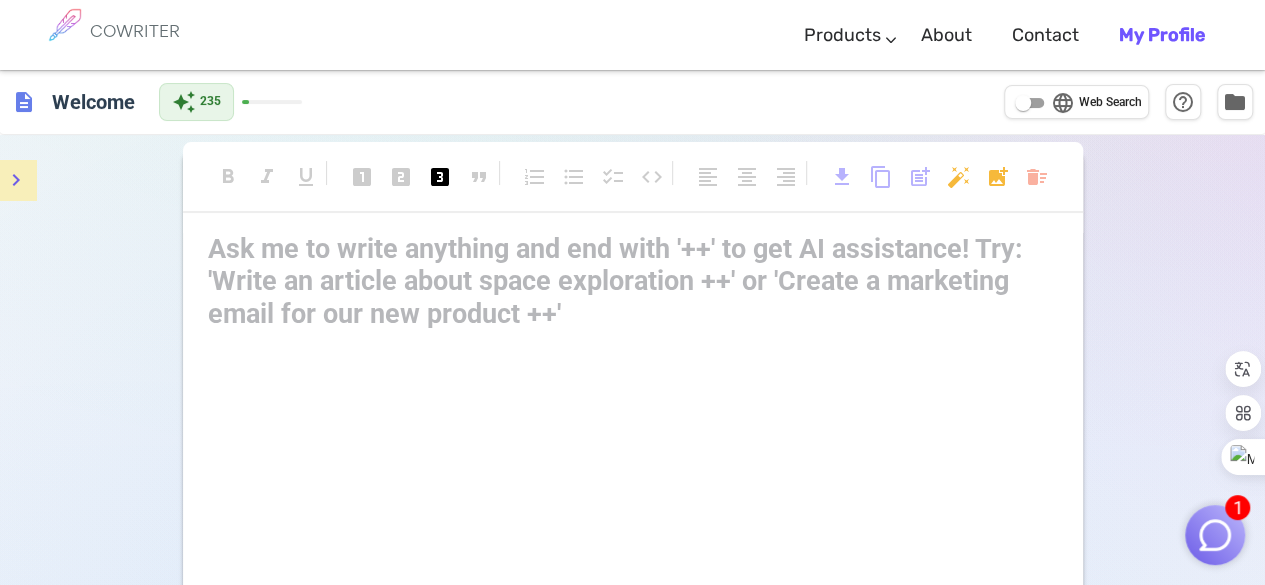 click on "Ask me to write anything and end with '++' to get AI assistance! Try: 'Write an article about space exploration ++' or 'Create a marketing email for our new product ++' ﻿" at bounding box center [633, 257] 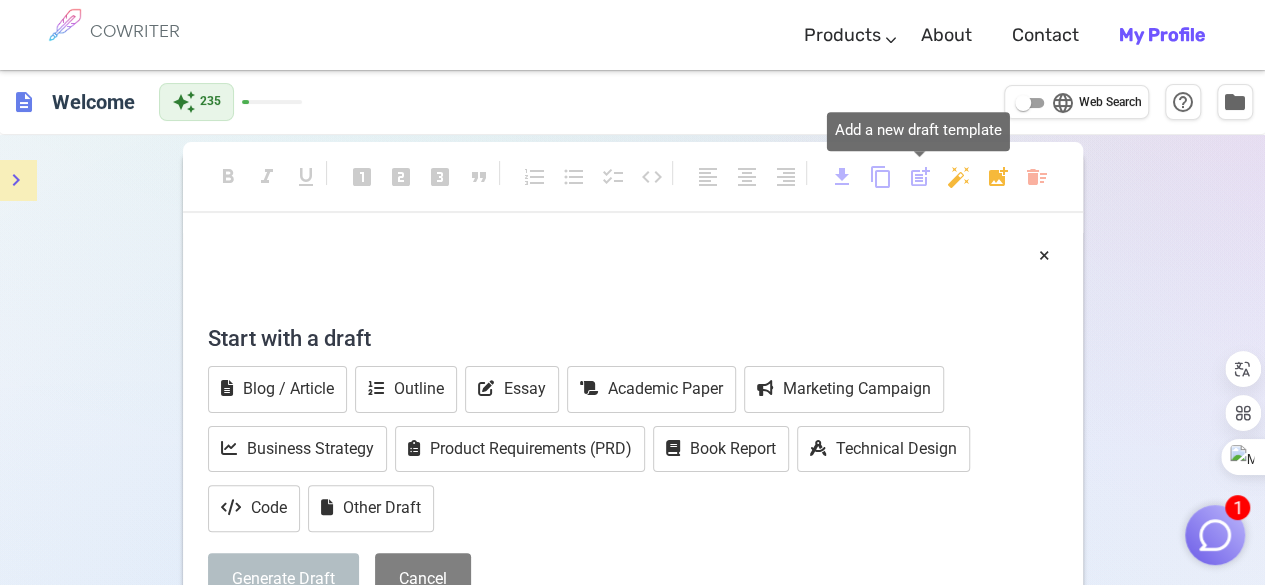 click on "post_add" at bounding box center [920, 177] 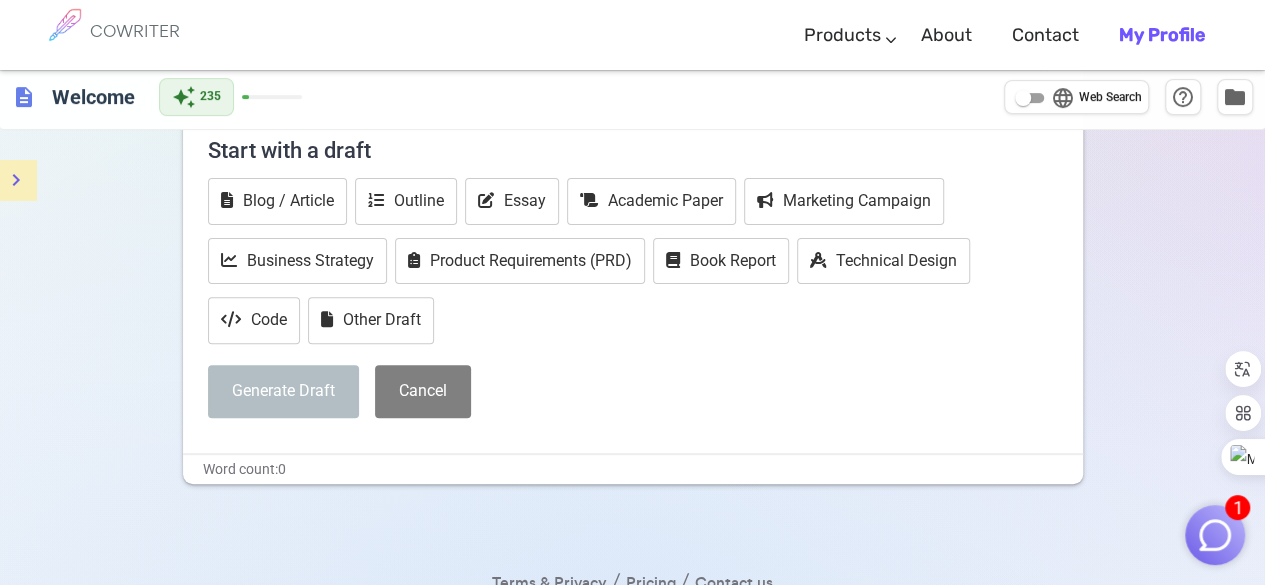 scroll, scrollTop: 170, scrollLeft: 0, axis: vertical 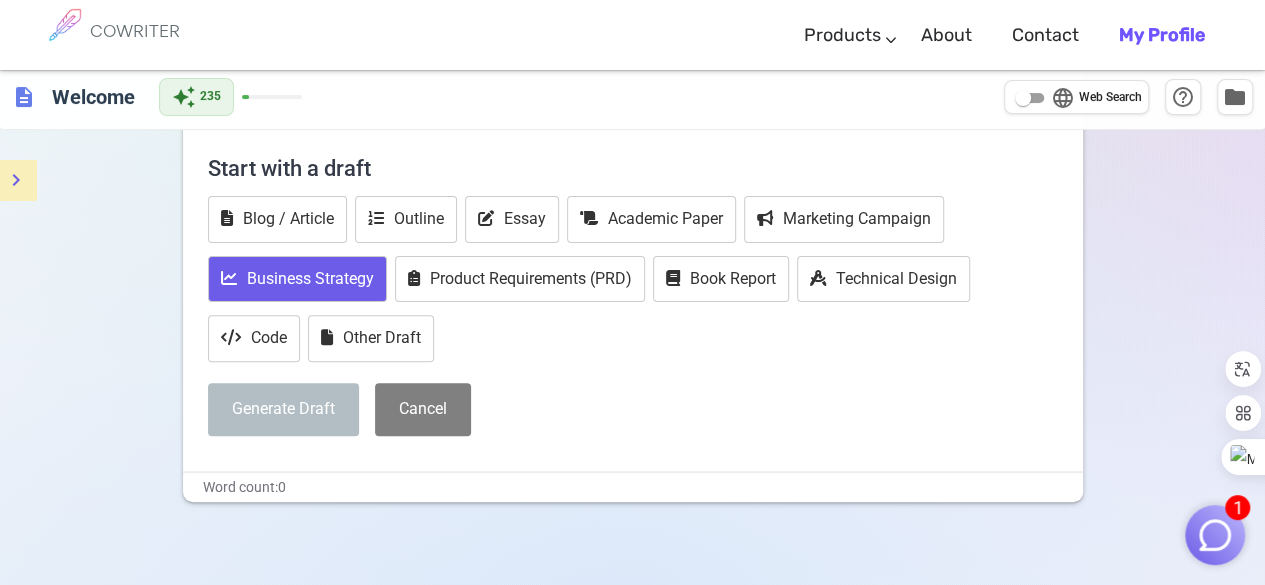 click on "Business Strategy" at bounding box center [297, 279] 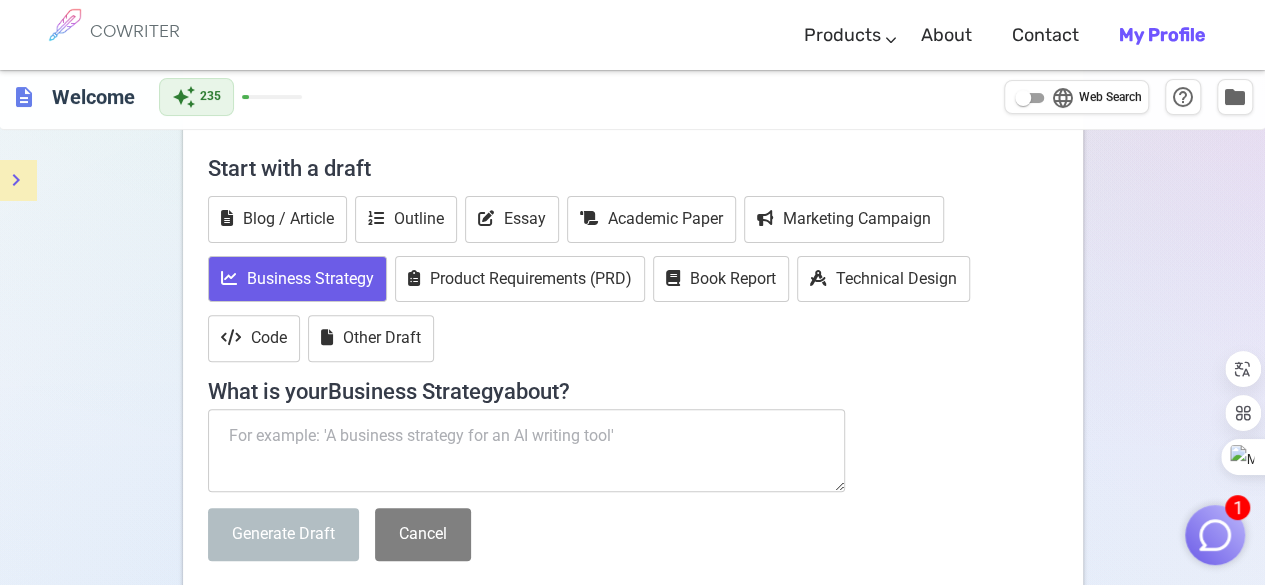 click at bounding box center (527, 451) 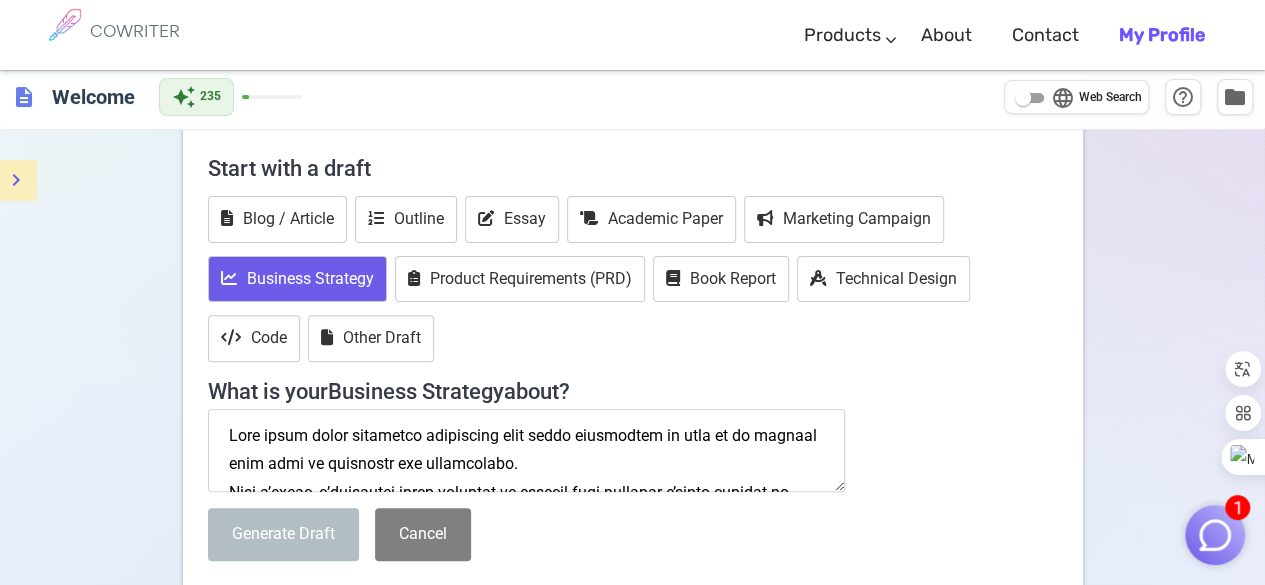 scroll, scrollTop: 415, scrollLeft: 0, axis: vertical 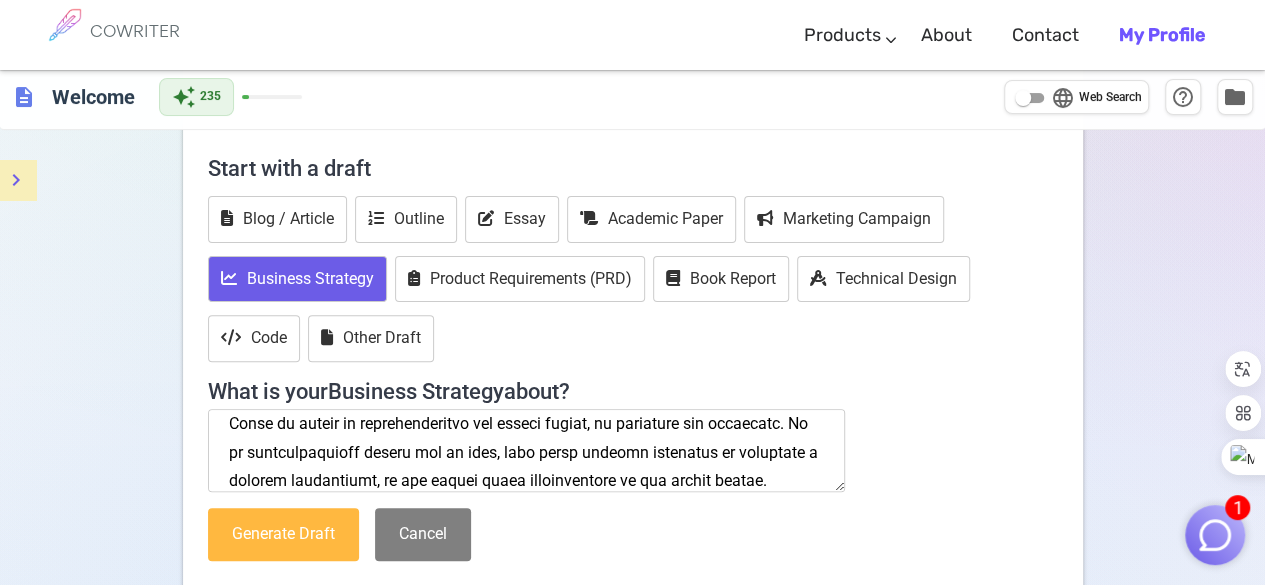 type on "Nous avons testé plusieurs hypothèses pour mieux comprendre le rôle de la seconde main dans la stratégie des entreprises.
Tout d’abord, l’hypothèse selon laquelle la seconde main améliore l’image durable de l’entreprise a été confirmée. En effet, la majorité des répondants perçoivent cette offre comme un signe fort de leur engagement en Responsabilité Sociétale des Entreprises (RSE), ce qui contribue à renforcer la fidélité de leurs clients.
Concernant la contribution à la rentabilité, le résultat est plus nuancé. Si proposer des produits de seconde main permet de générer du chiffre d’affaires, ce modèle reste encore en développement. Pour l’instant, il n’a pas encore prouvé qu’il avait un impact clair sur la rentabilité globale de l’entreprise.
L’hypothèse sur les coûts logistiques élevés, eux aussi, s’est avérée valable. La gestion de la logistique, notamment pour le reconditionnement et la gestion des flux, représente un frein important qui peut limiter la rentabilité de ces offres.
Quant au risque de c..." 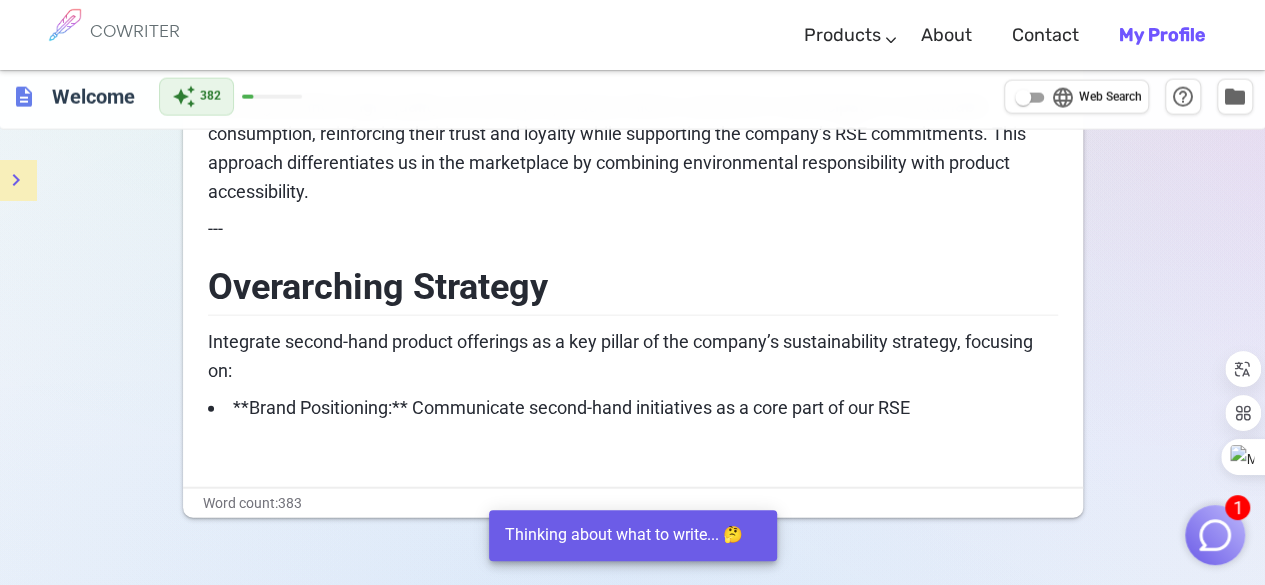 scroll, scrollTop: 2280, scrollLeft: 0, axis: vertical 